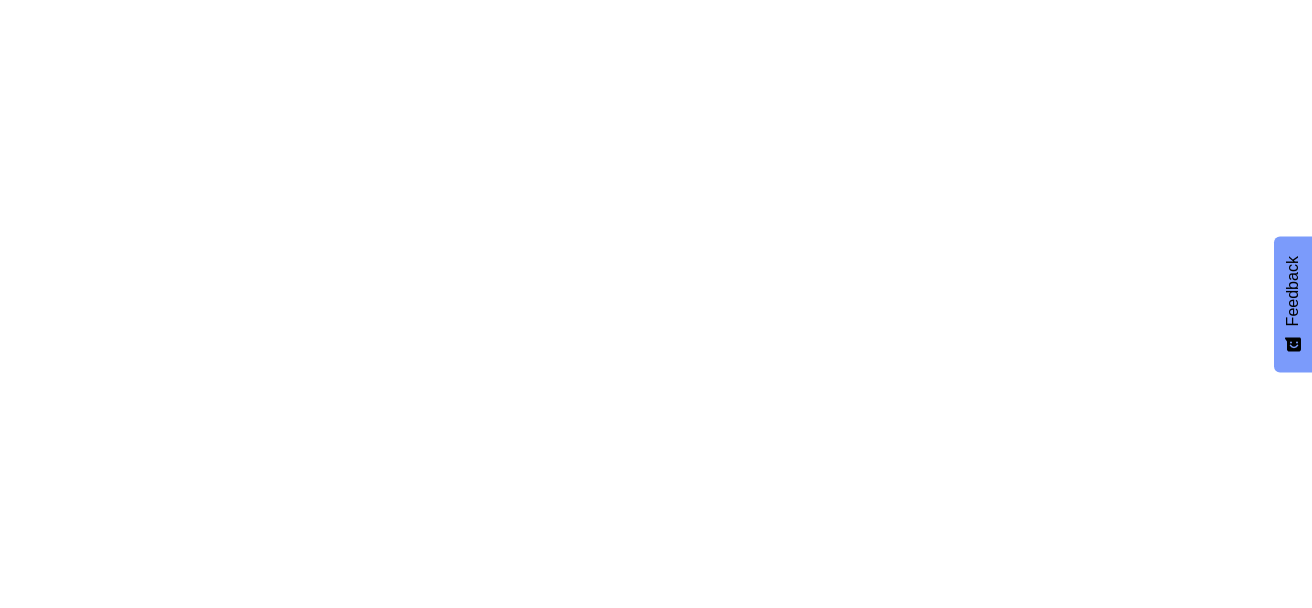 scroll, scrollTop: 0, scrollLeft: 0, axis: both 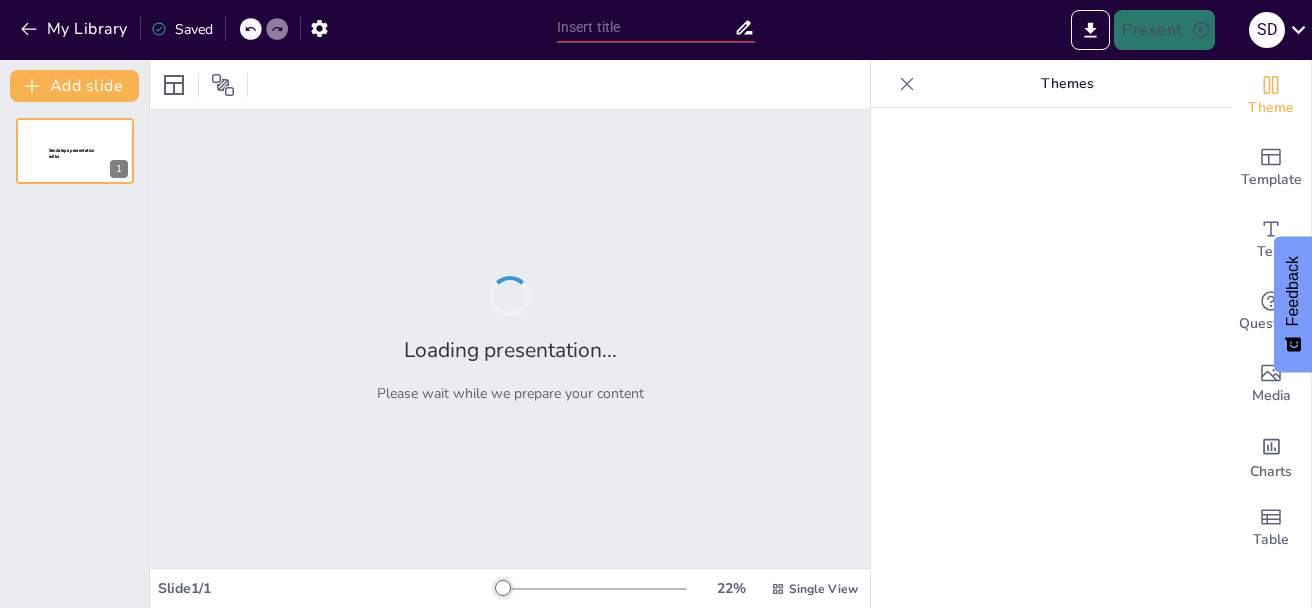 type on "Tejiendo Futuro: La Formación en Procesos Productivos en el ISFT Nº 151" 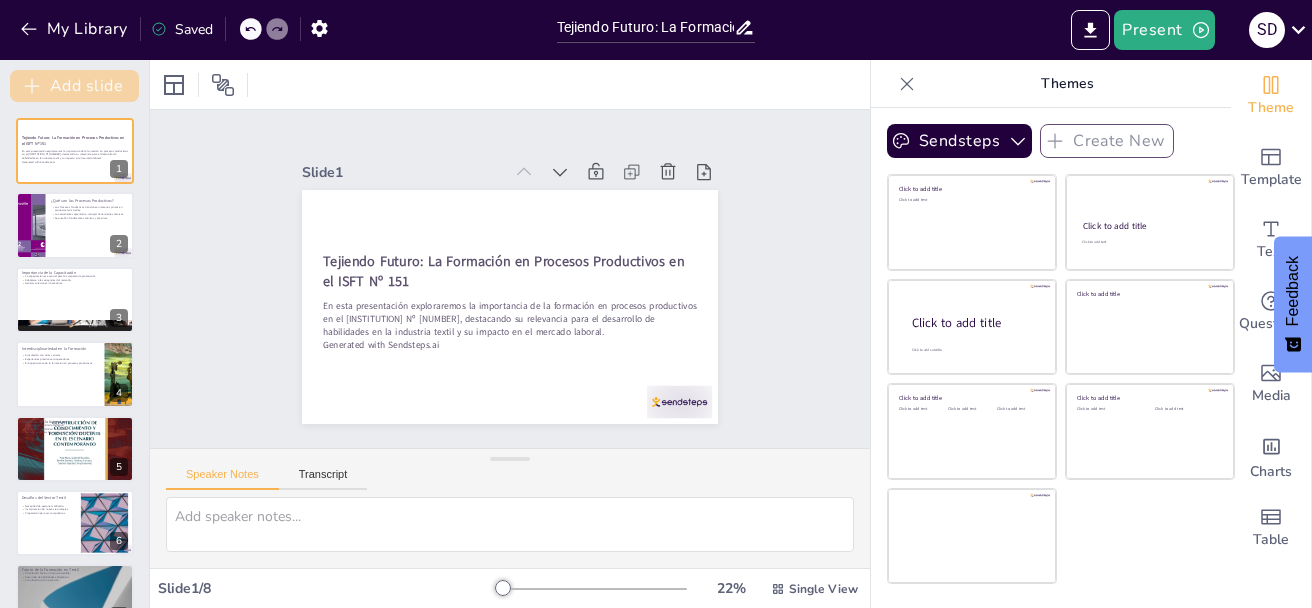 click on "Add slide" at bounding box center [74, 86] 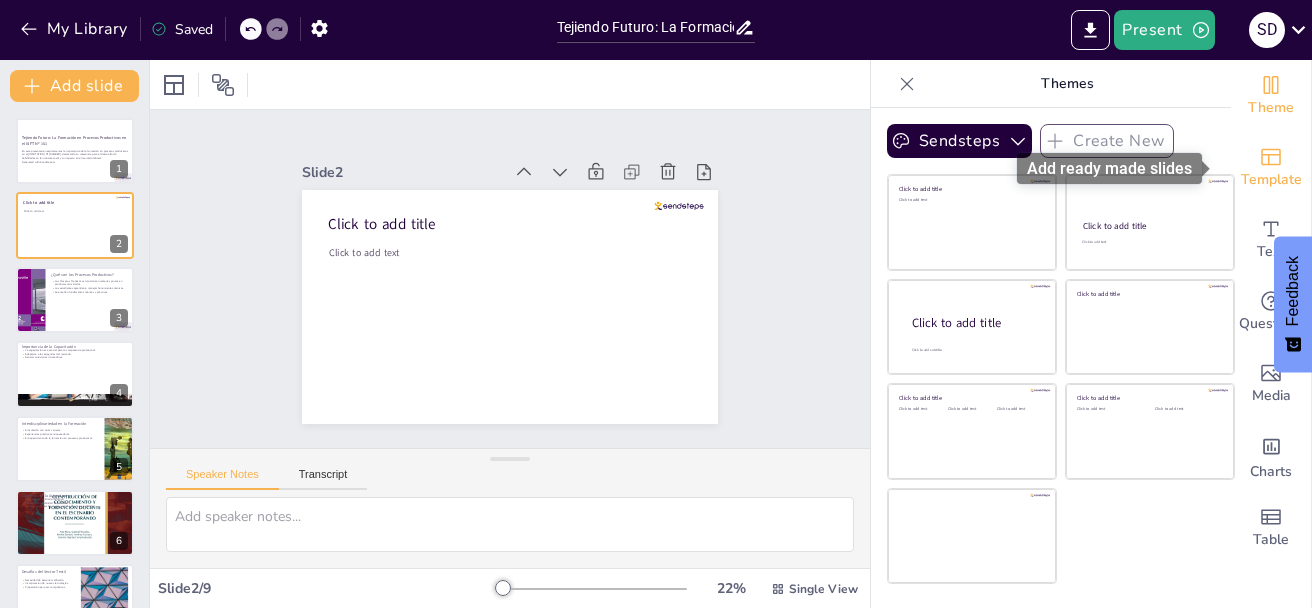 click 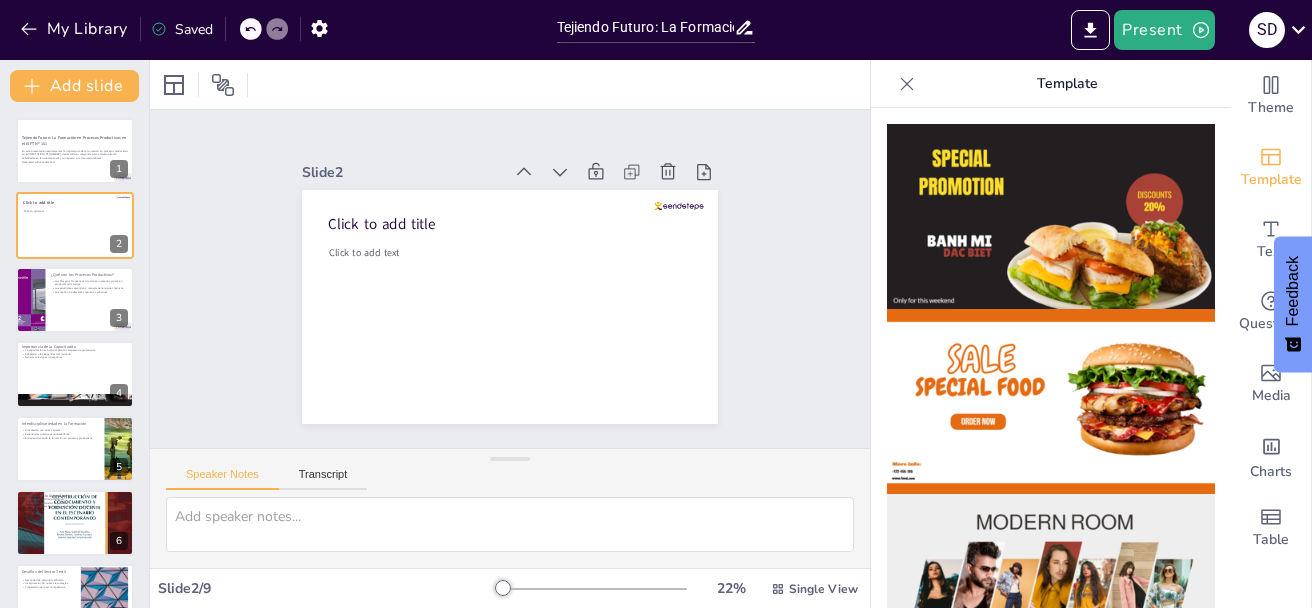 scroll, scrollTop: 333, scrollLeft: 0, axis: vertical 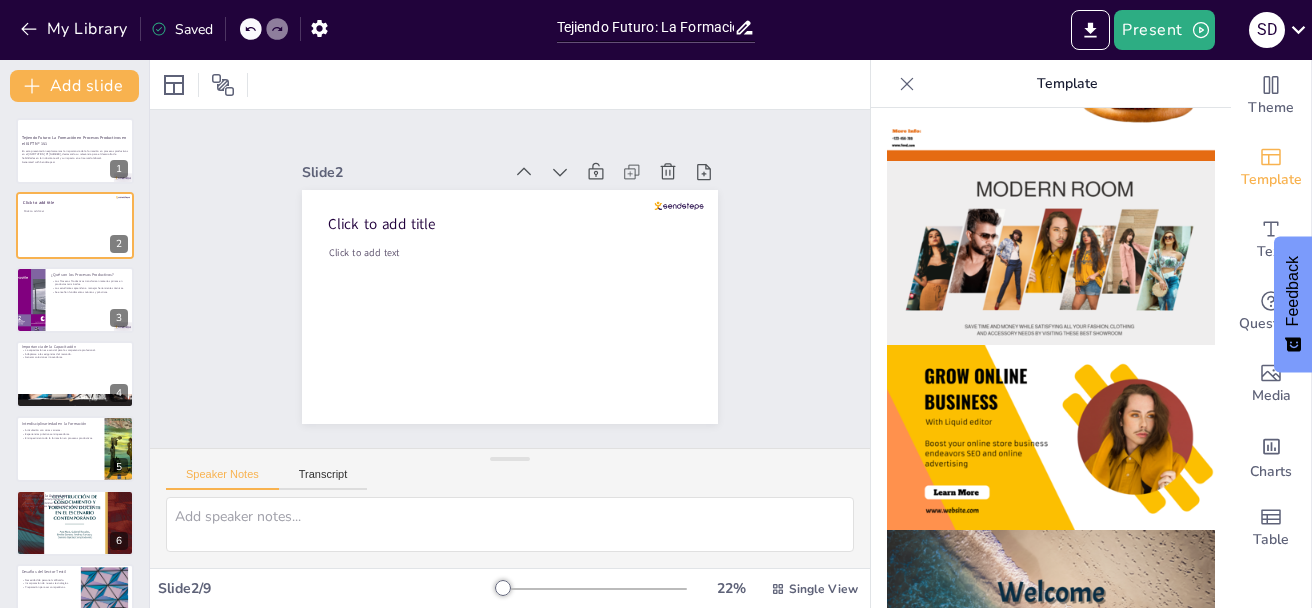 click at bounding box center [1051, 437] 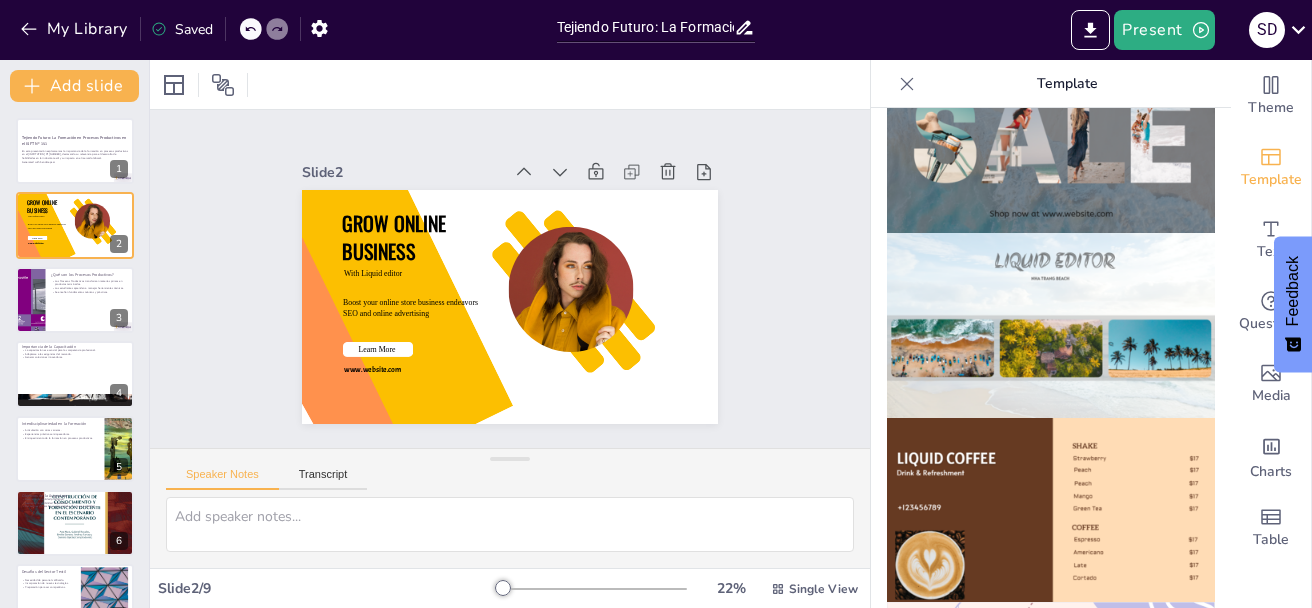scroll, scrollTop: 667, scrollLeft: 0, axis: vertical 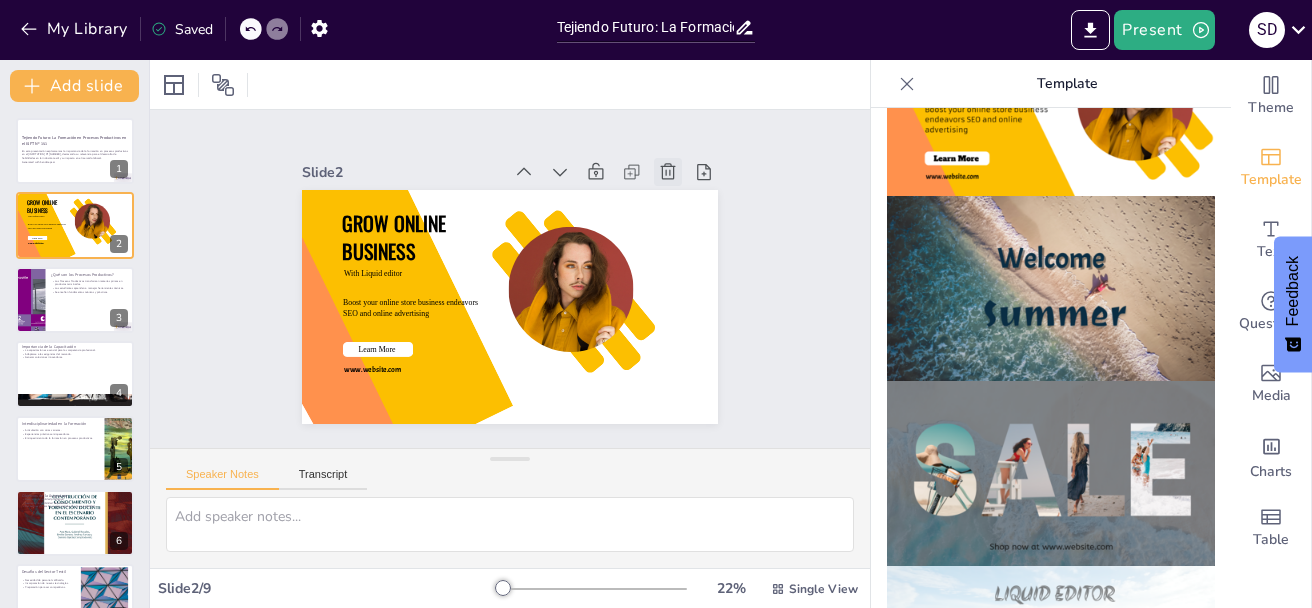 click at bounding box center [686, 207] 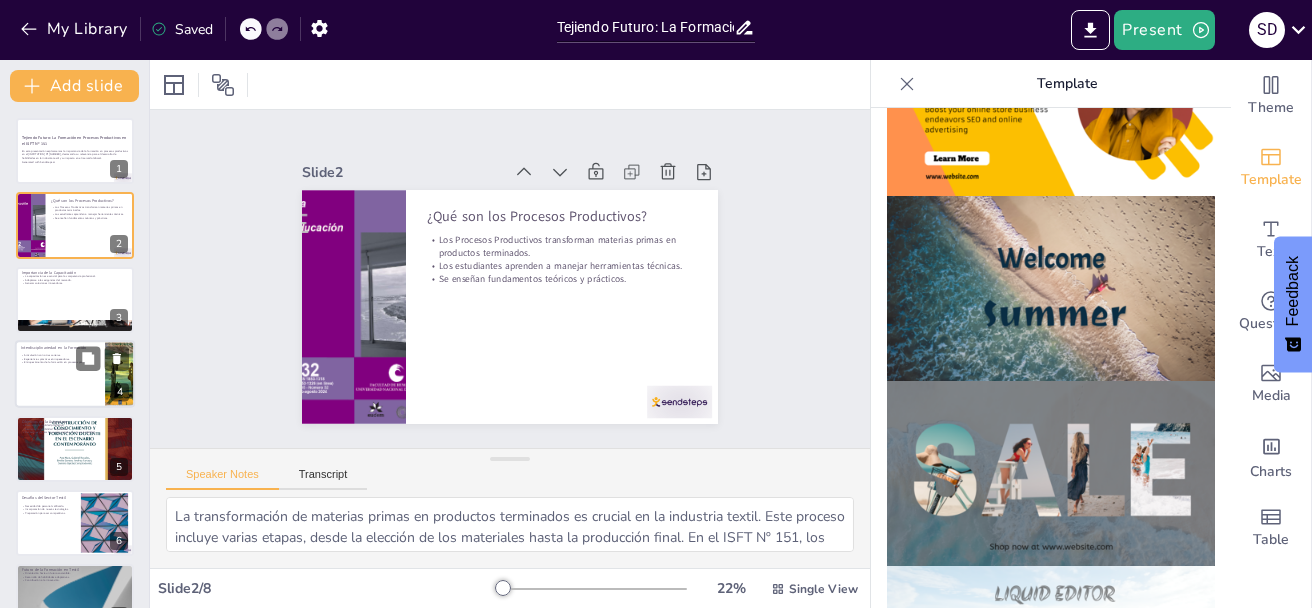 click at bounding box center (75, 374) 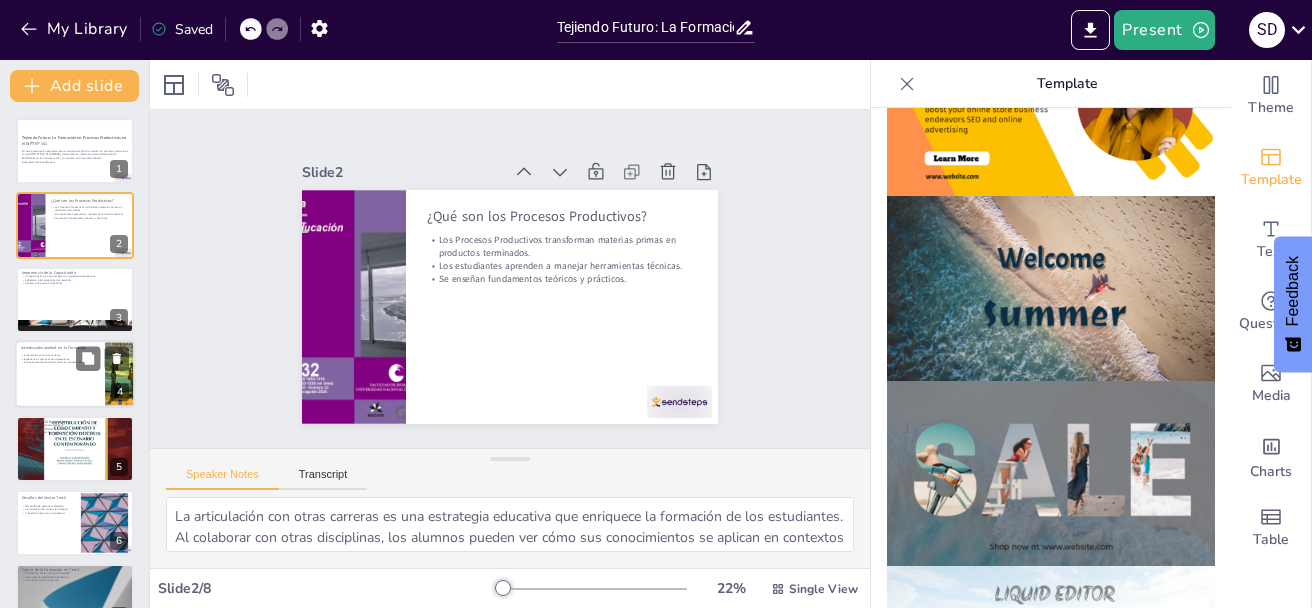 scroll, scrollTop: 19, scrollLeft: 0, axis: vertical 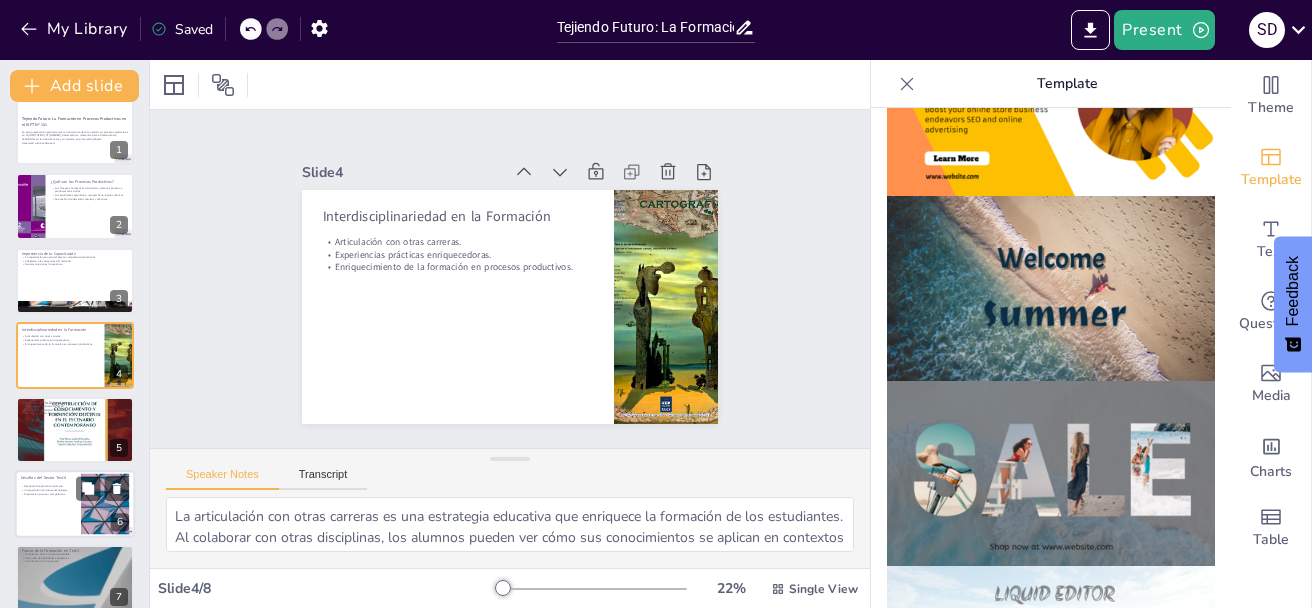 click at bounding box center (75, 429) 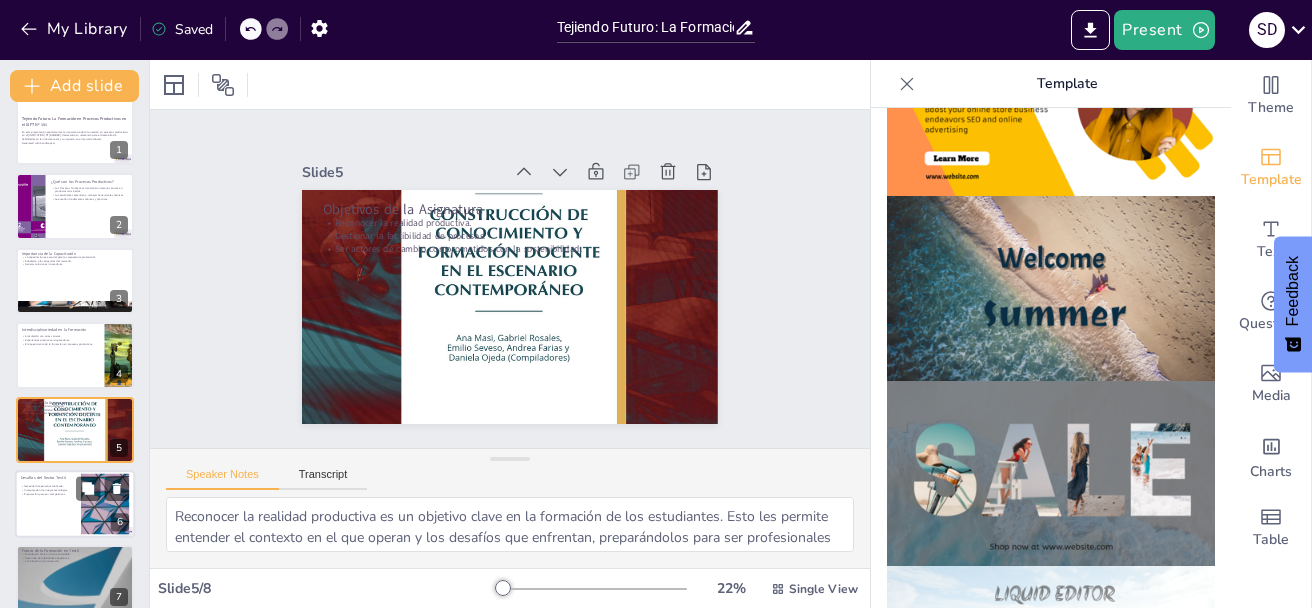 scroll, scrollTop: 93, scrollLeft: 0, axis: vertical 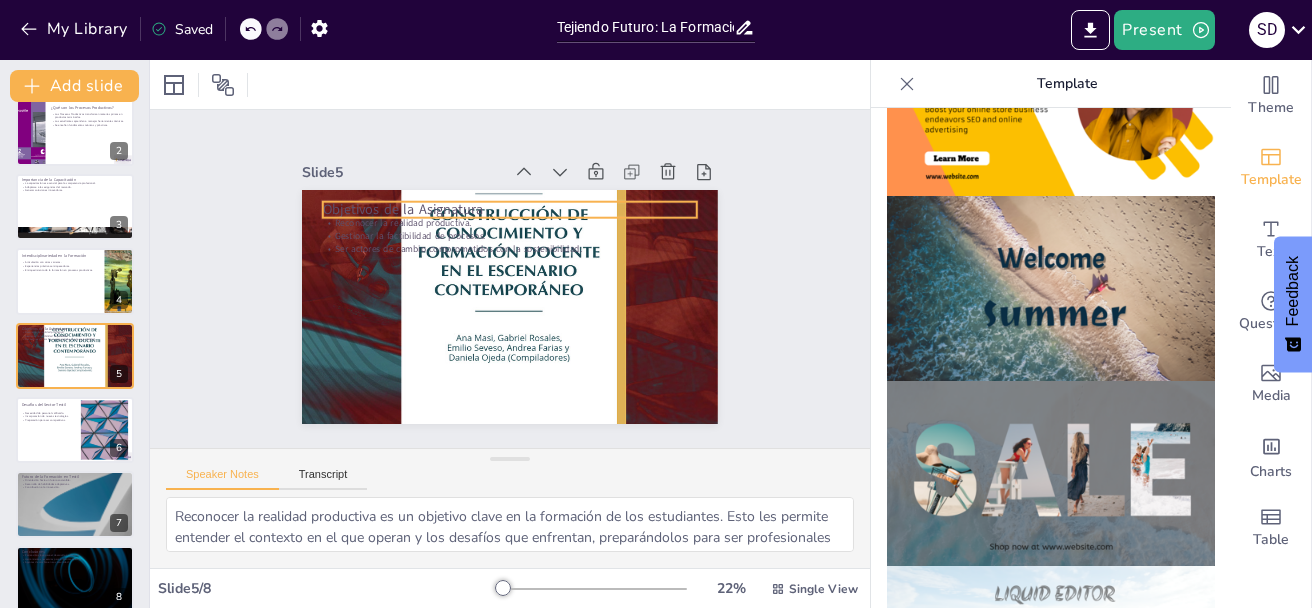 click on "Reconocer la realidad productiva." at bounding box center (510, 222) 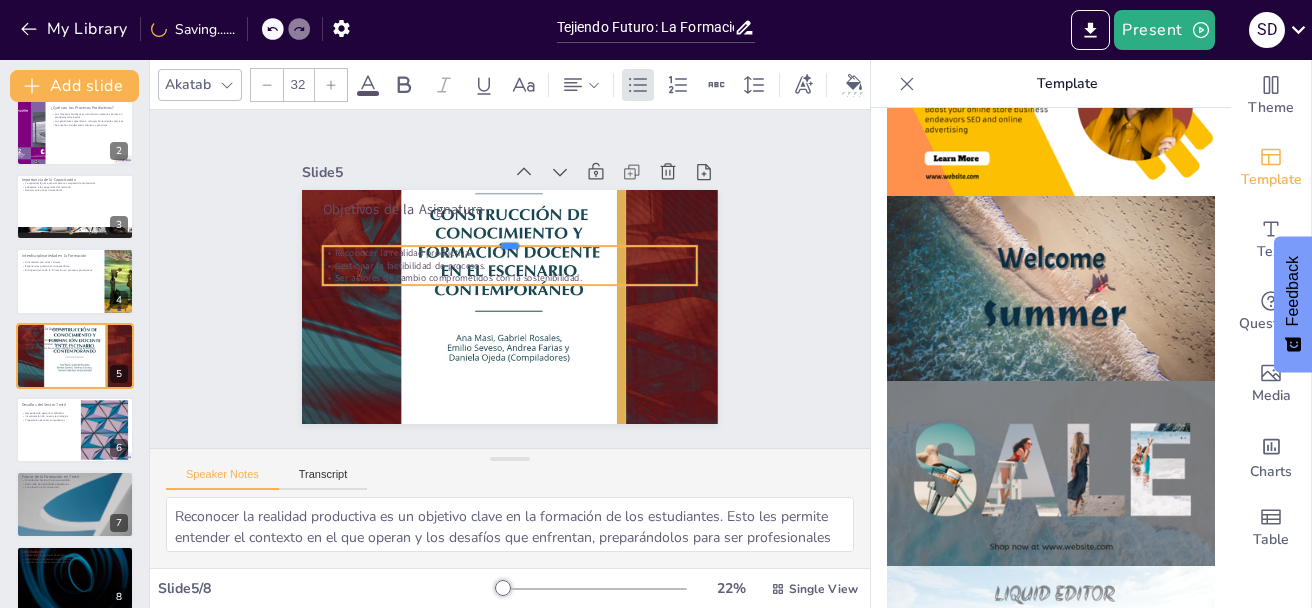 drag, startPoint x: 389, startPoint y: 211, endPoint x: 340, endPoint y: 356, distance: 153.05554 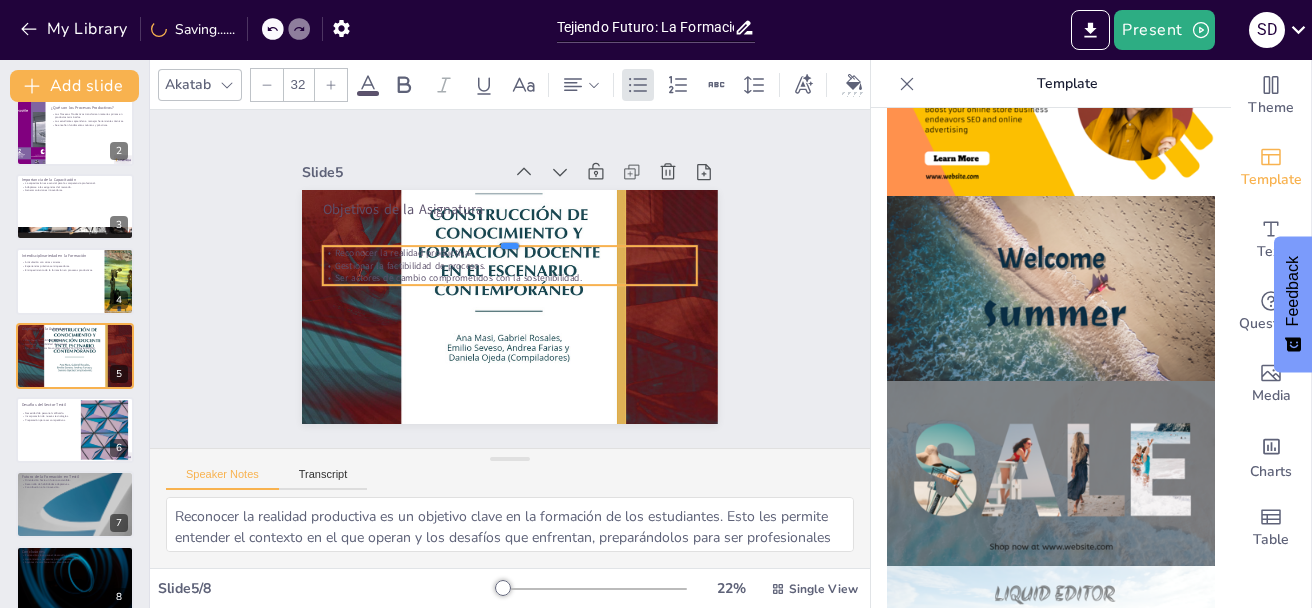 click on "Objetivos de la Asignatura Reconocer la realidad productiva. Gestionar la factibilidad de procesos. Ser actores de cambio comprometidos con la sostenibilidad." at bounding box center [507, 307] 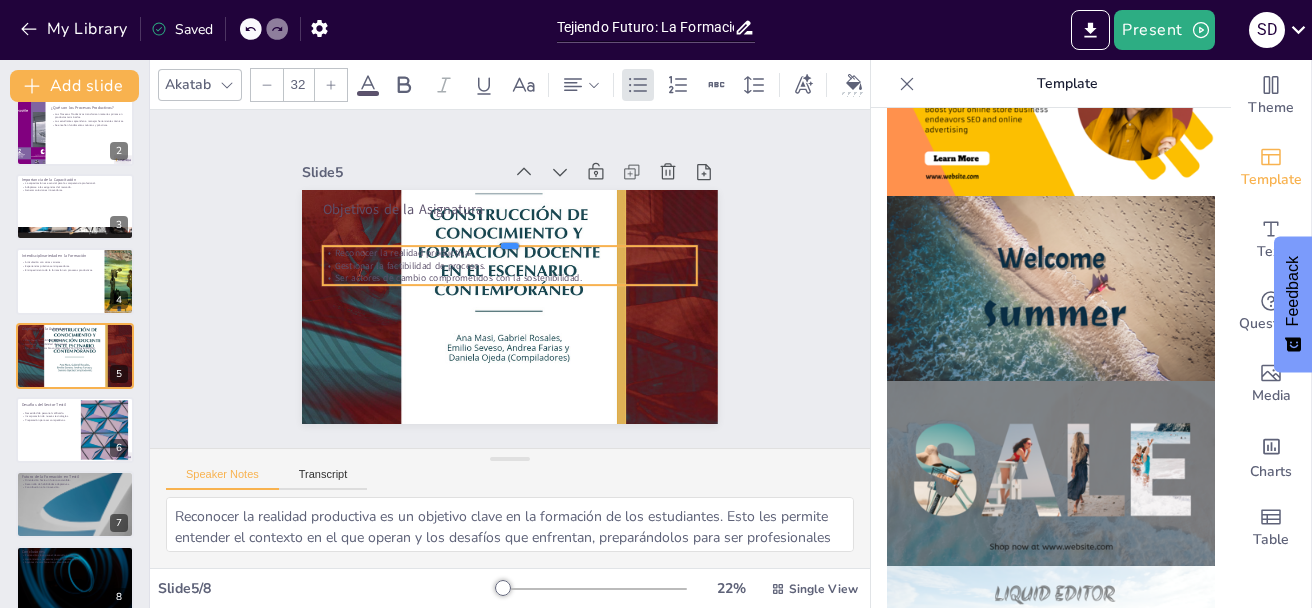 click at bounding box center (514, 238) 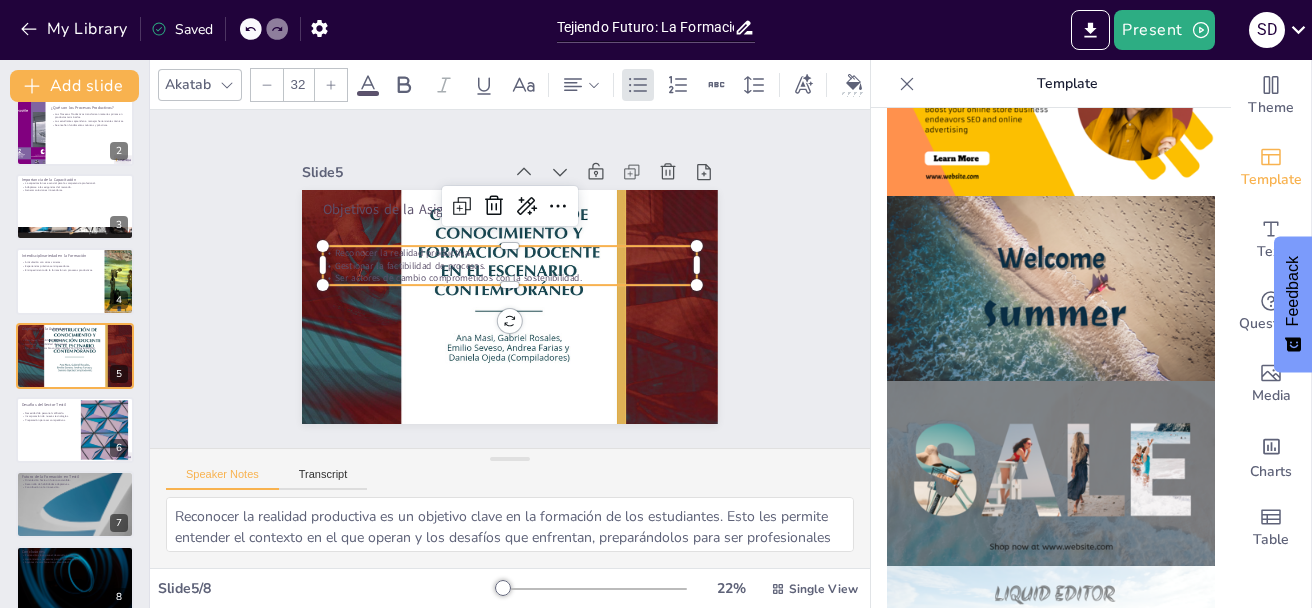 click at bounding box center (526, 241) 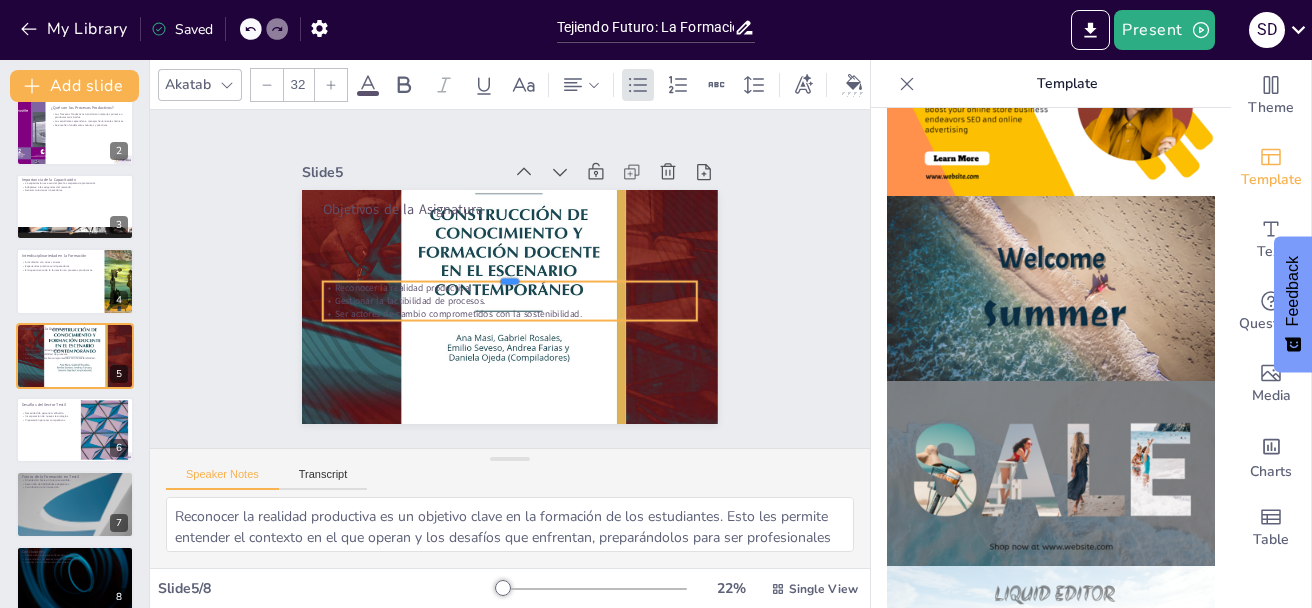 drag, startPoint x: 600, startPoint y: 234, endPoint x: 627, endPoint y: 438, distance: 205.779 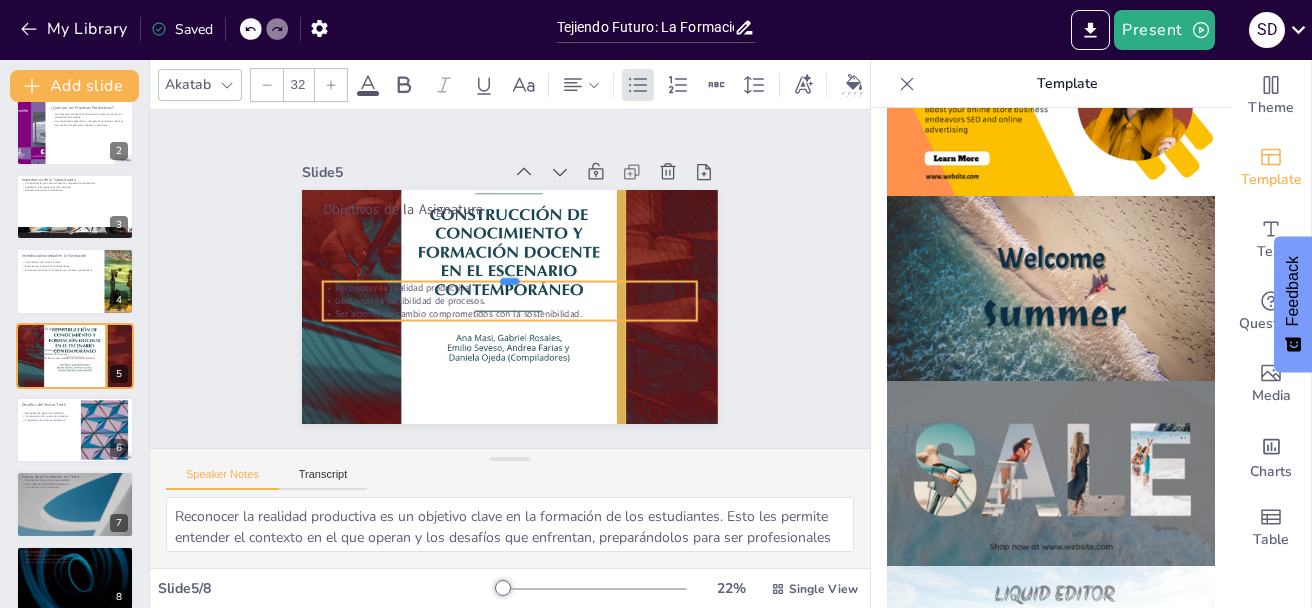 click on "Slide  1 Tejiendo Futuro: La Formación en Procesos Productivos en el ISFT Nº 151 En esta presentación exploraremos la importancia de la formación en procesos productivos en el Instituto Superior de Formación Técnica Nº 151, destacando su relevancia para el desarrollo de habilidades en la industria textil y su impacto en el mercado laboral. Generated with Sendsteps.ai Slide  2 ¿Qué son los Procesos Productivos? Los Procesos Productivos transforman materias primas en productos terminados. Los estudiantes aprenden a manejar herramientas técnicas. Se enseñan fundamentos teóricos y prácticos. Slide  3 Importancia de la Capacitación La capacitación es esencial para la competencia profesional. Adaptarse a las exigencias del mercado. Generar soluciones innovadoras. Slide  4 Interdisciplinariedad en la Formación Articulación con otras carreras. Experiencias prácticas enriquecedoras. Enriquecimiento de la formación en procesos productivos. Slide  5 Objetivos de la Asignatura Slide  6 Slide  7 Slide" at bounding box center [509, 279] 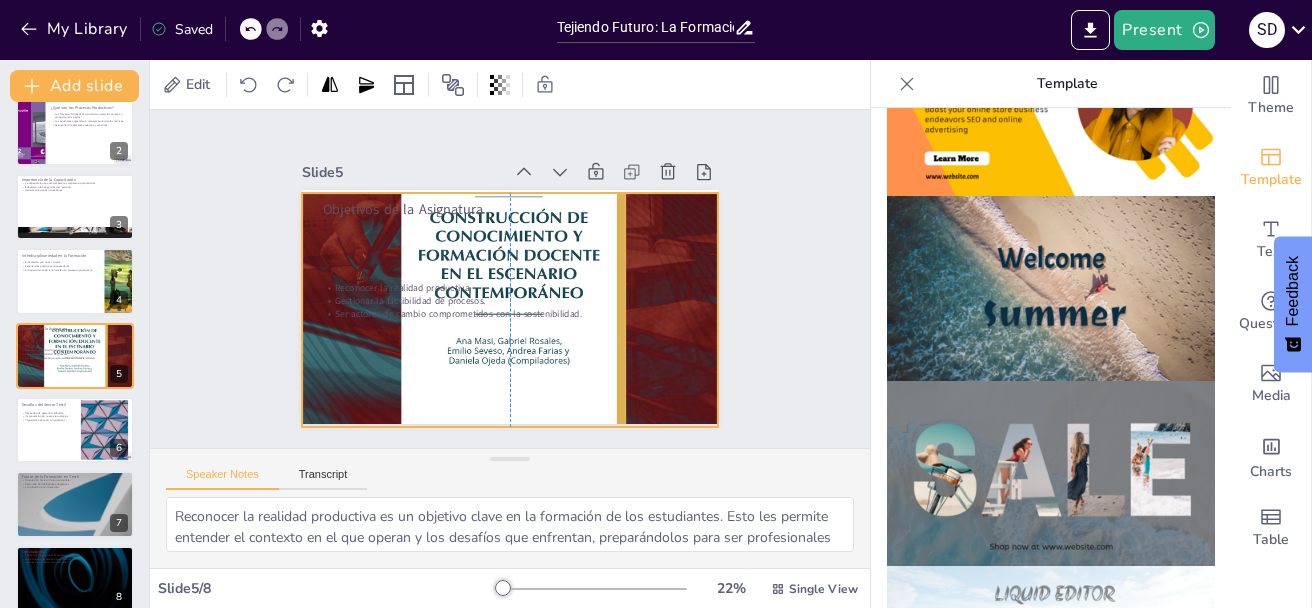 click at bounding box center (507, 309) 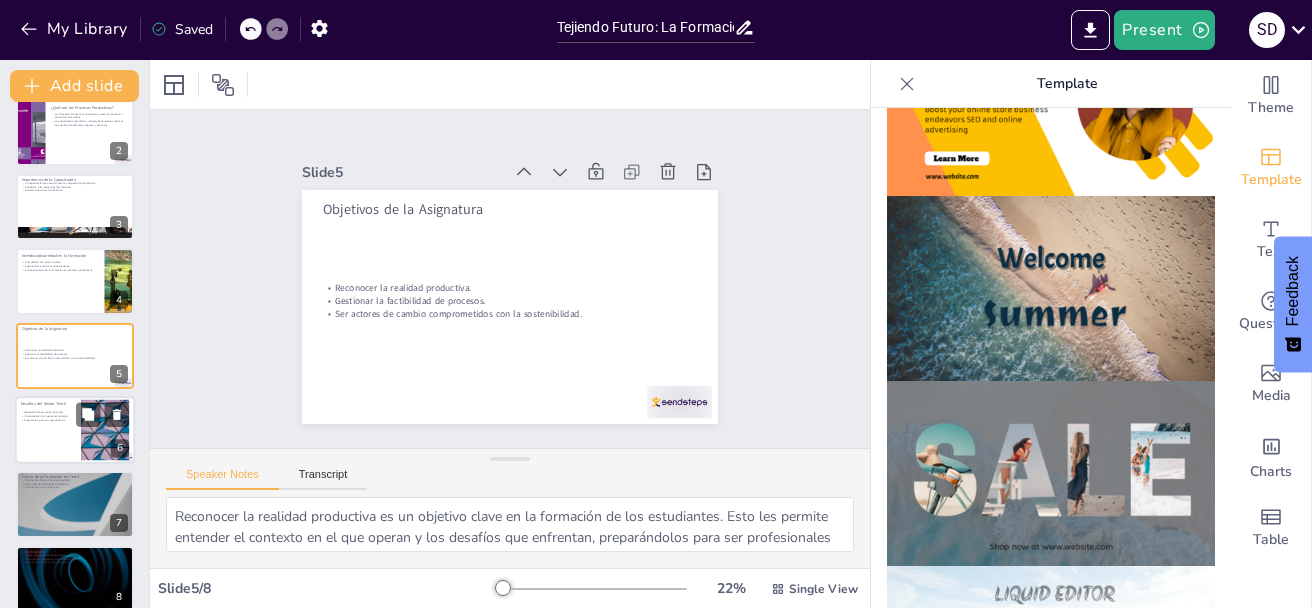 click at bounding box center (105, 430) 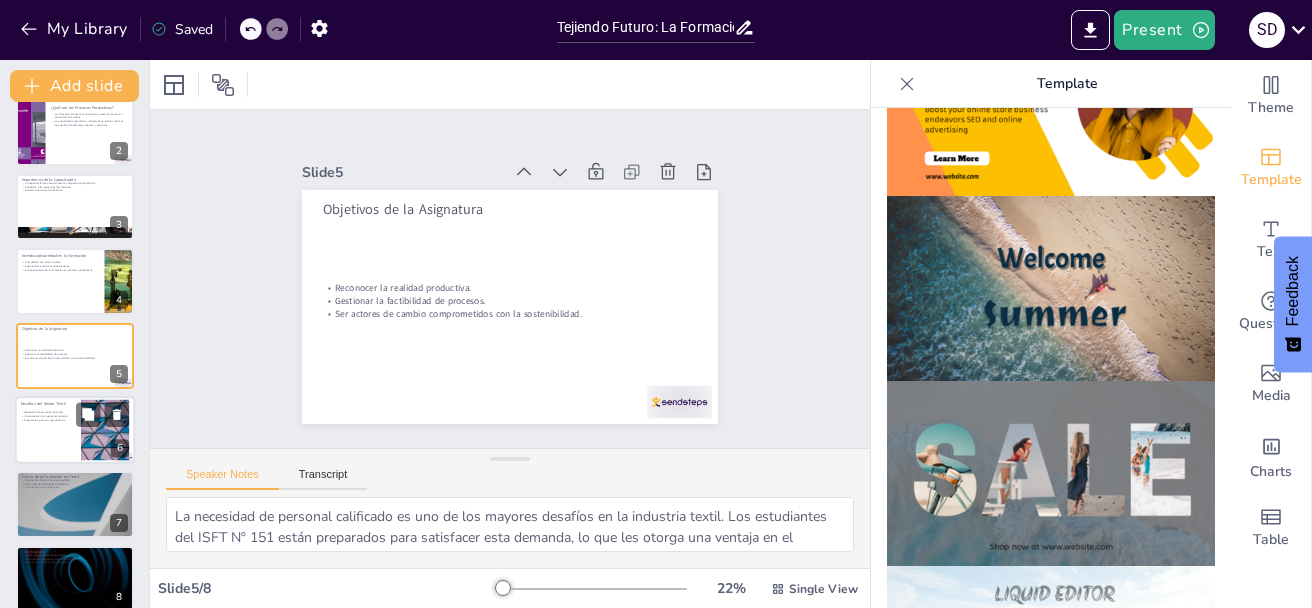 scroll, scrollTop: 113, scrollLeft: 0, axis: vertical 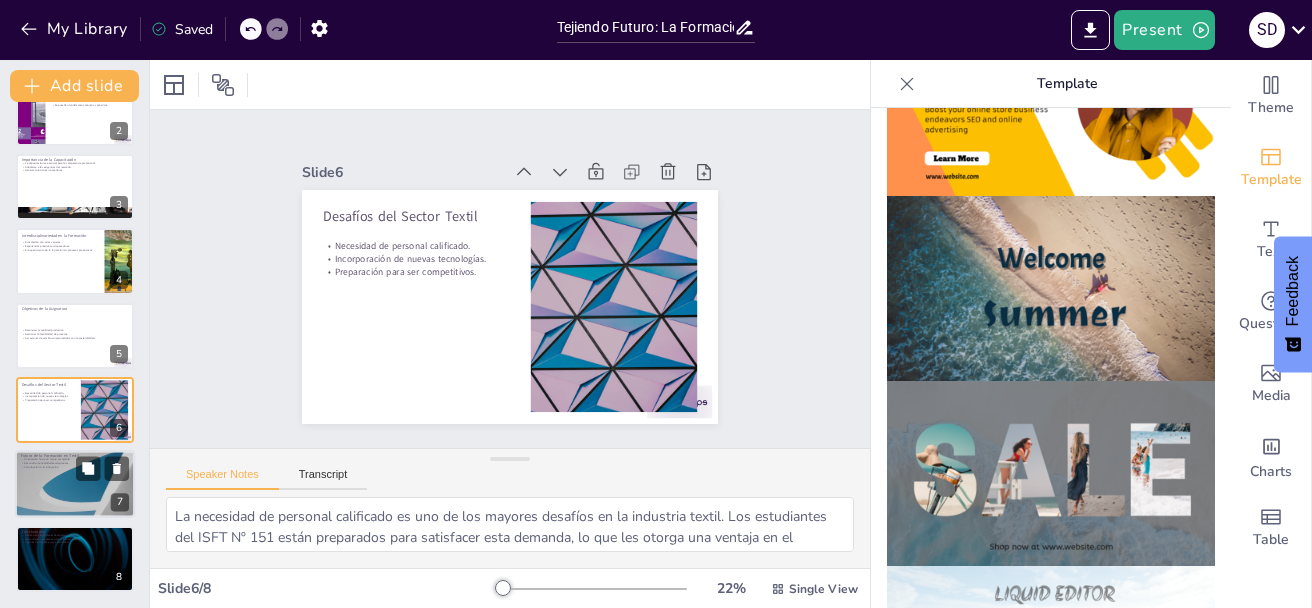 click at bounding box center (75, 485) 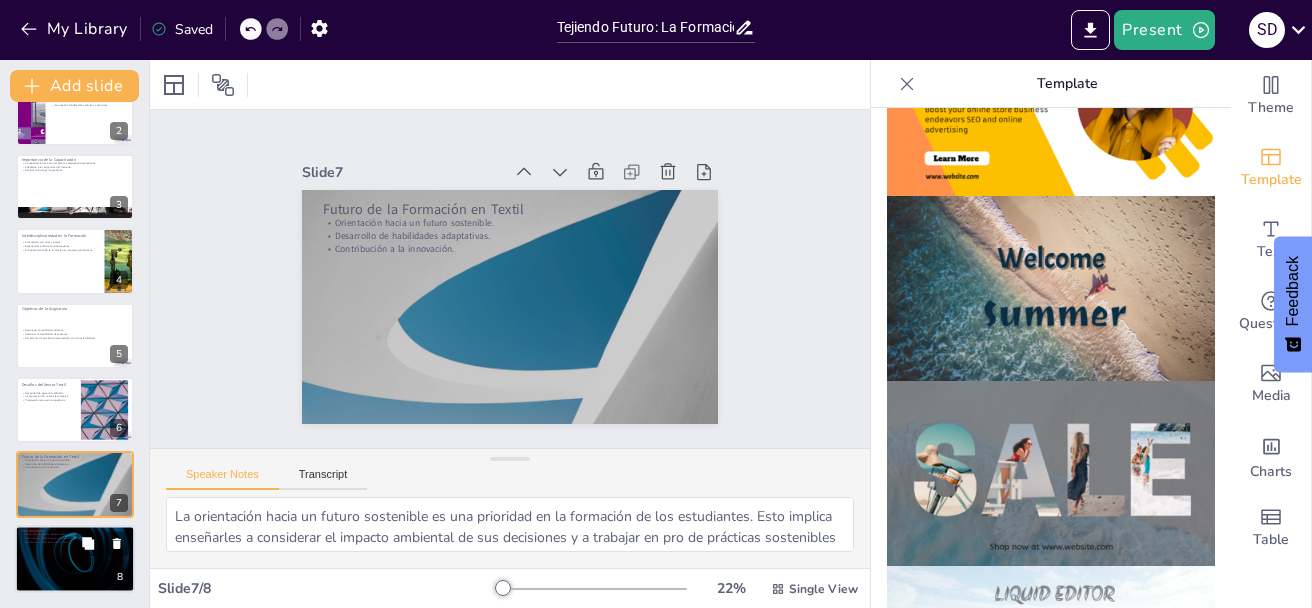 click at bounding box center (75, 559) 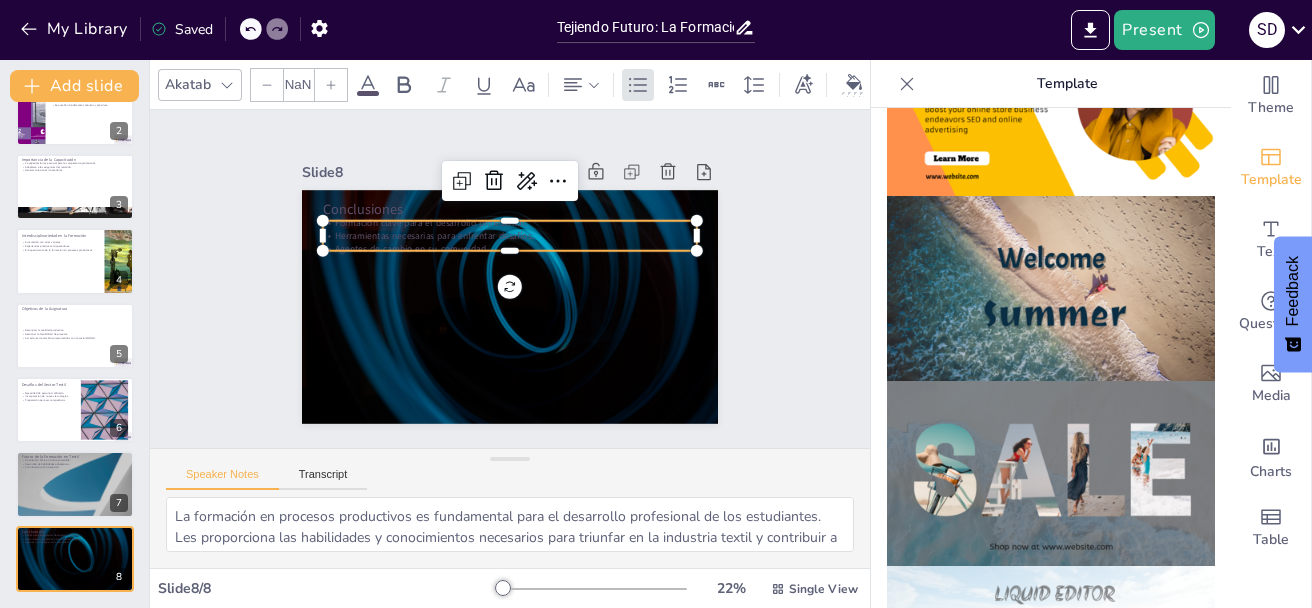 type on "32" 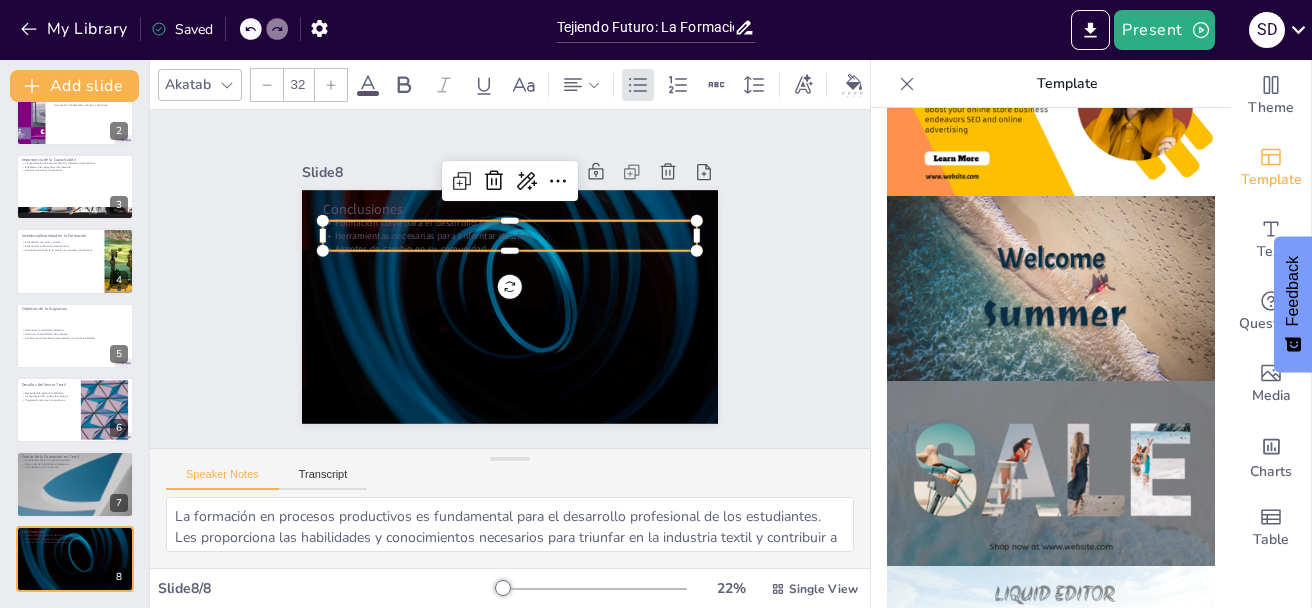 click on "Herramientas necesarias para enfrentar desafíos." at bounding box center [515, 236] 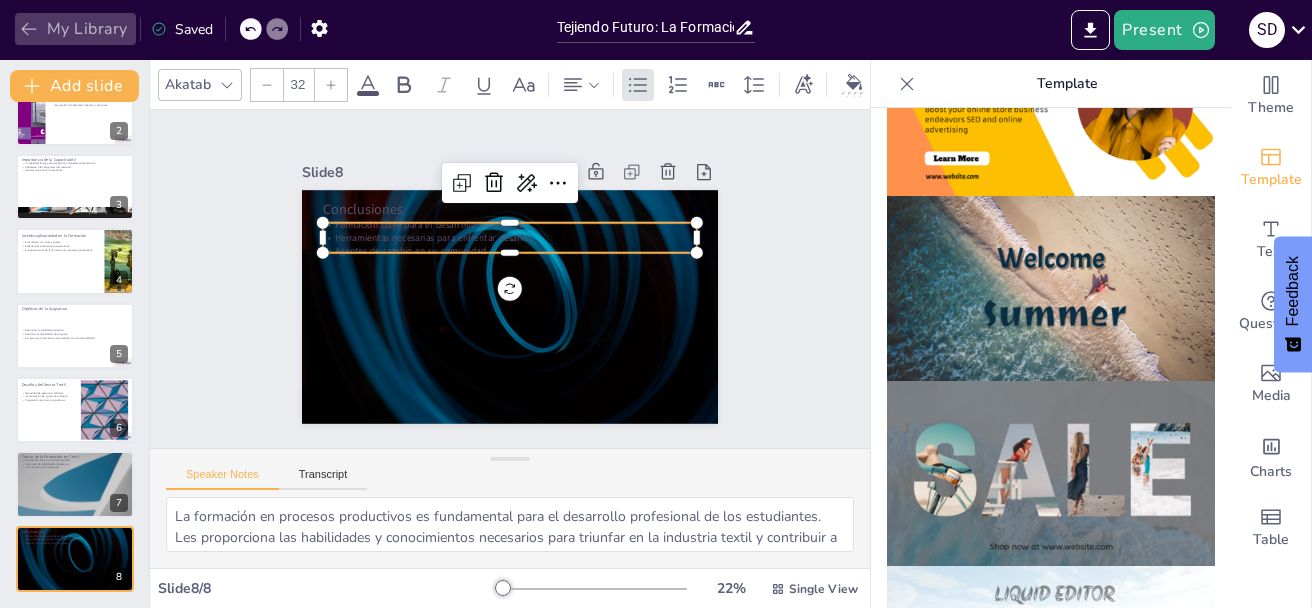 click on "My Library" at bounding box center (75, 29) 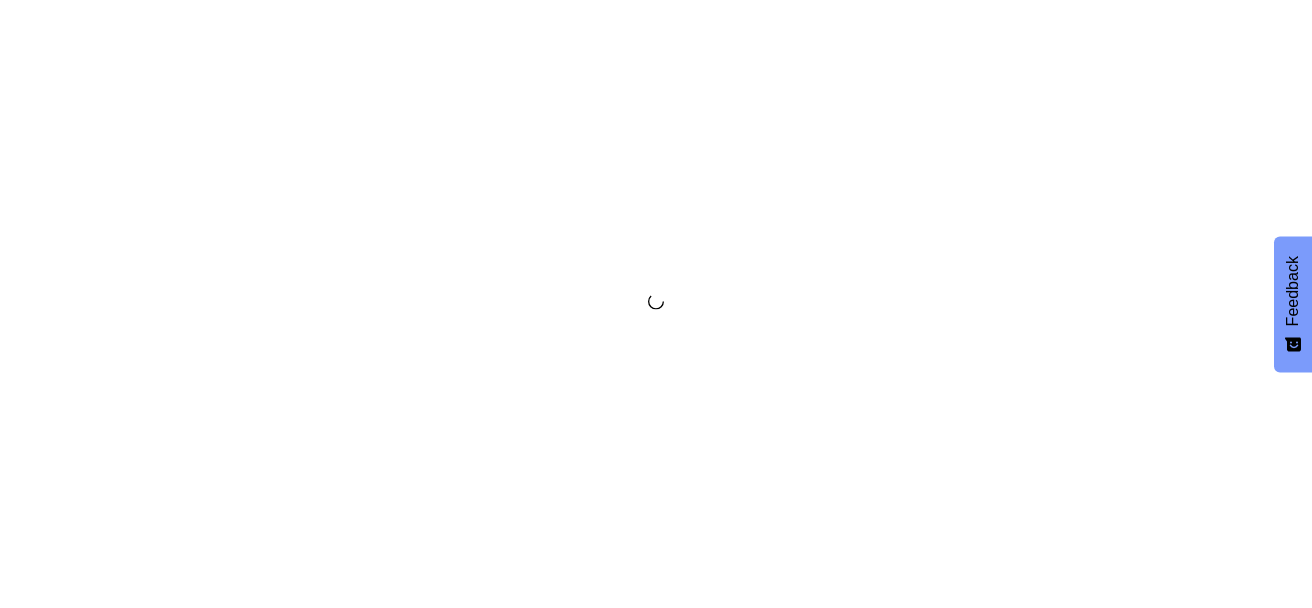 scroll, scrollTop: 0, scrollLeft: 0, axis: both 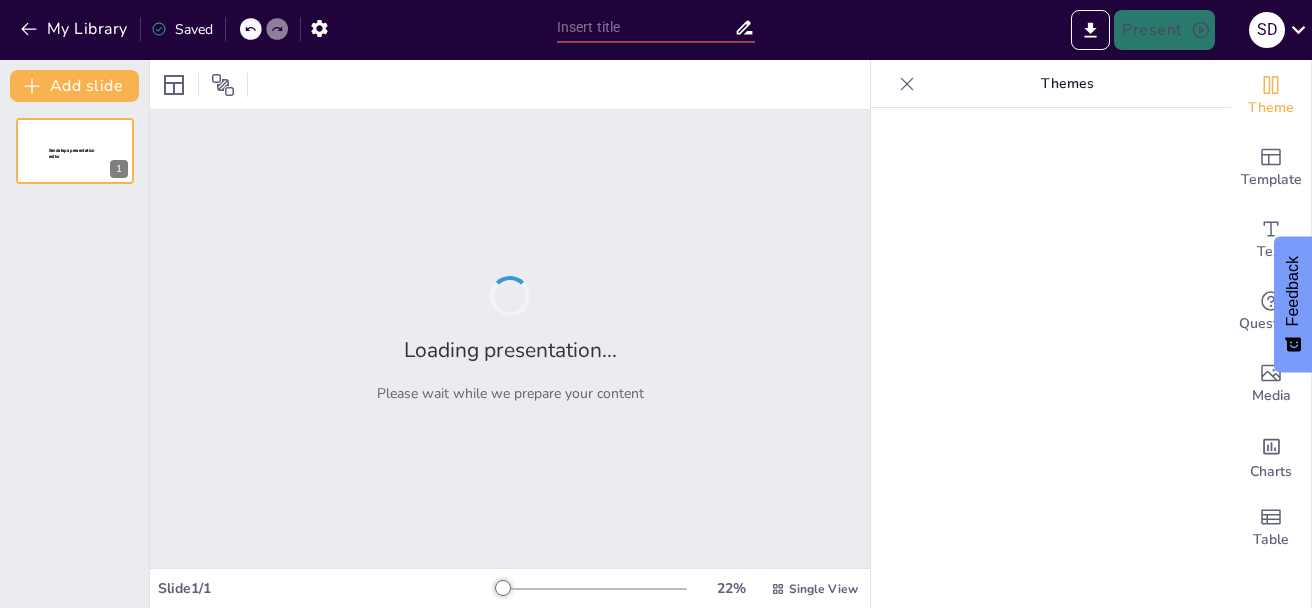 type on "Tejiendo Futuro: La Formación en Procesos Productivos en el ISFT Nº 151" 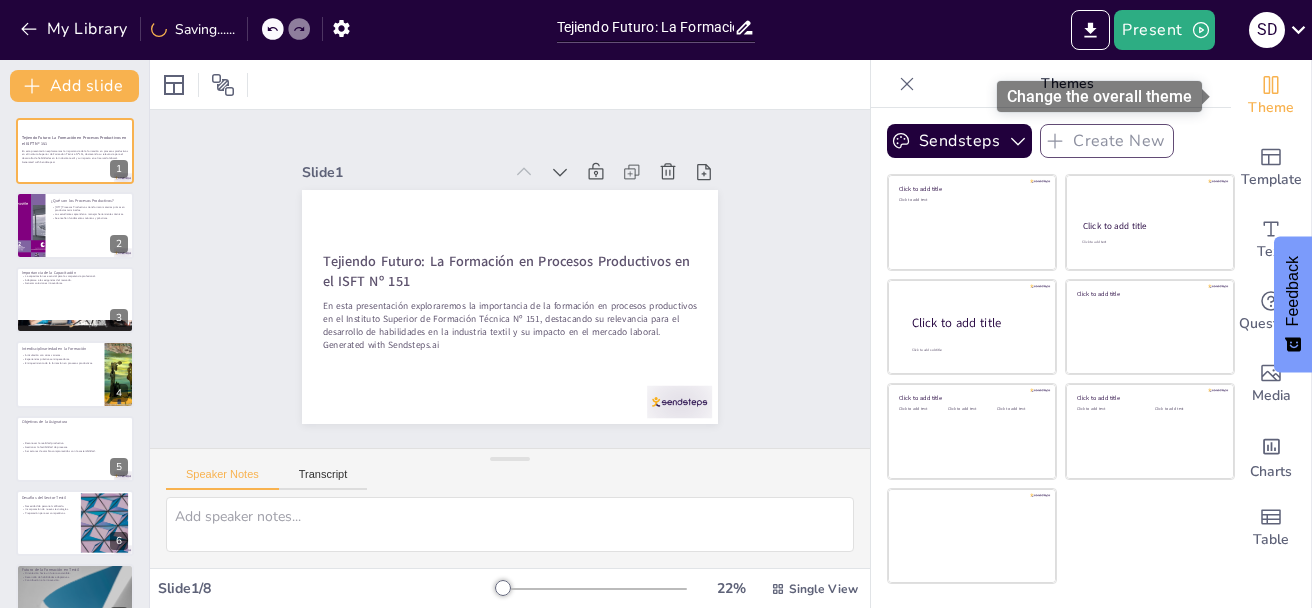 click 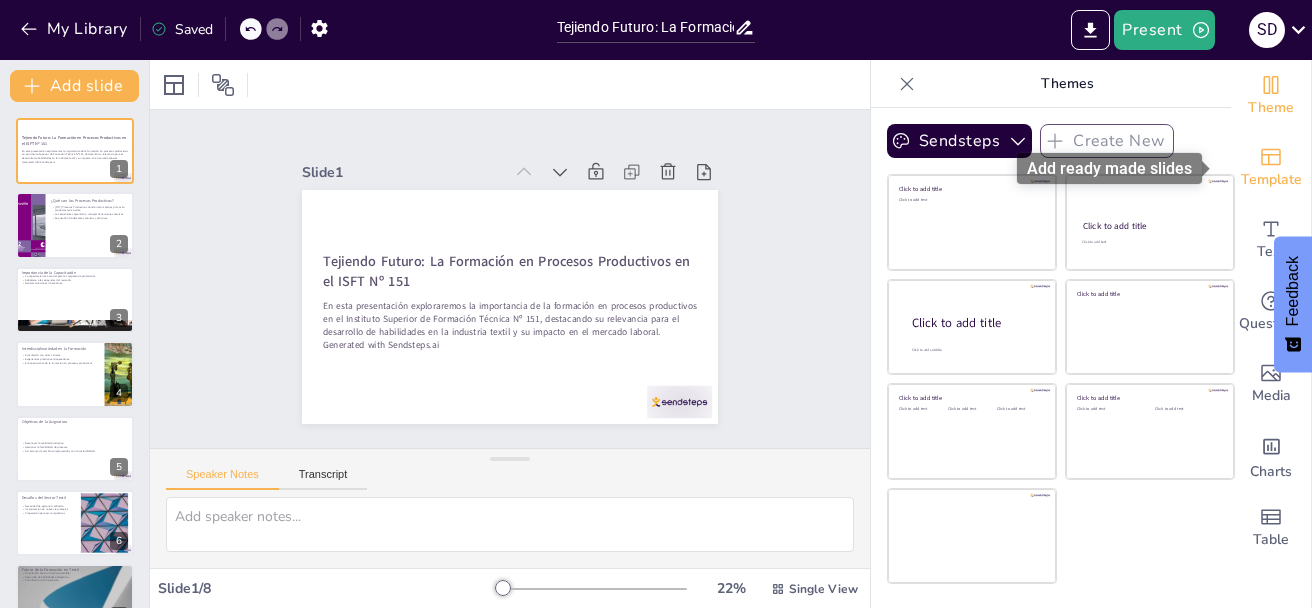click 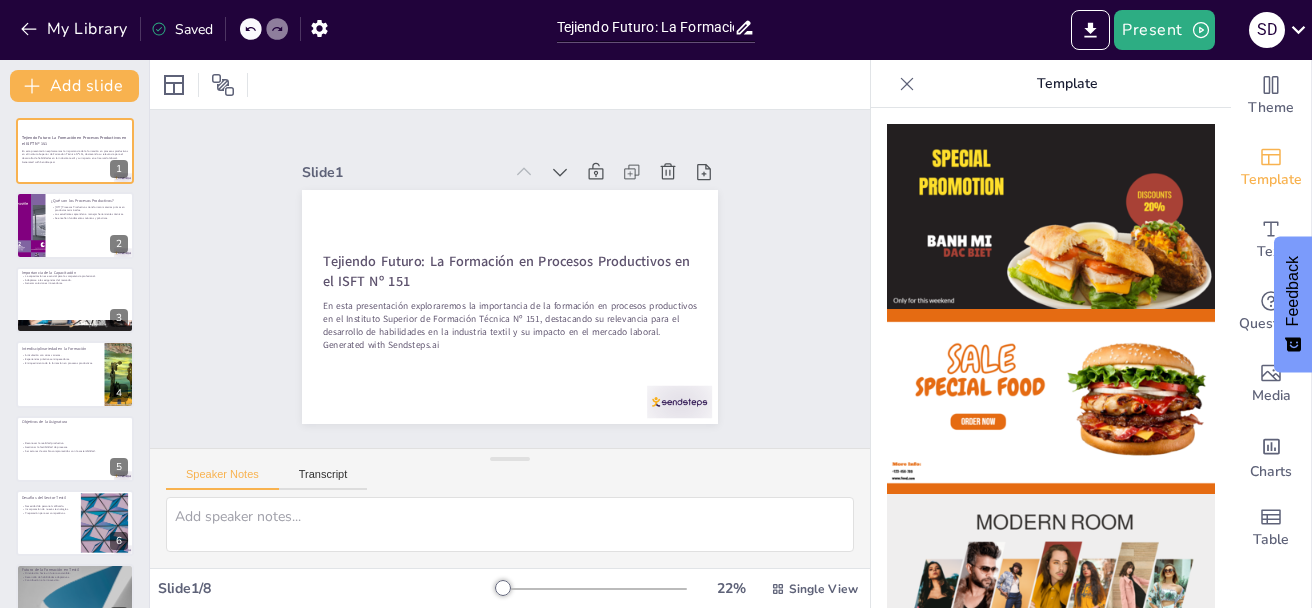 scroll, scrollTop: 667, scrollLeft: 0, axis: vertical 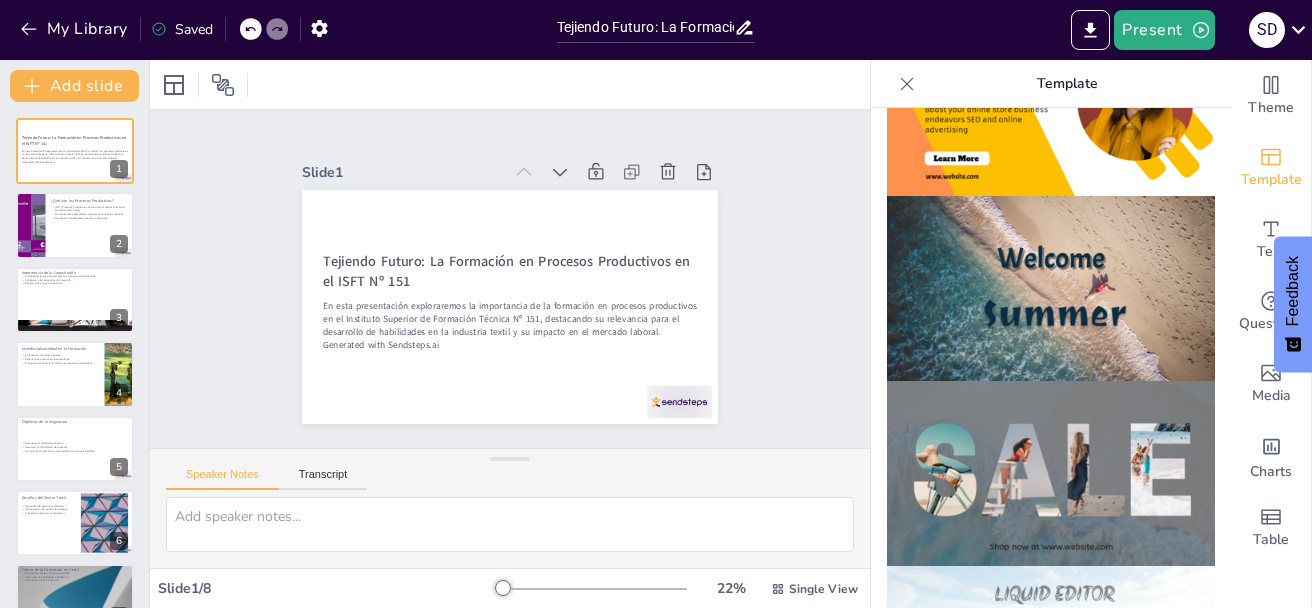 click at bounding box center [1051, 473] 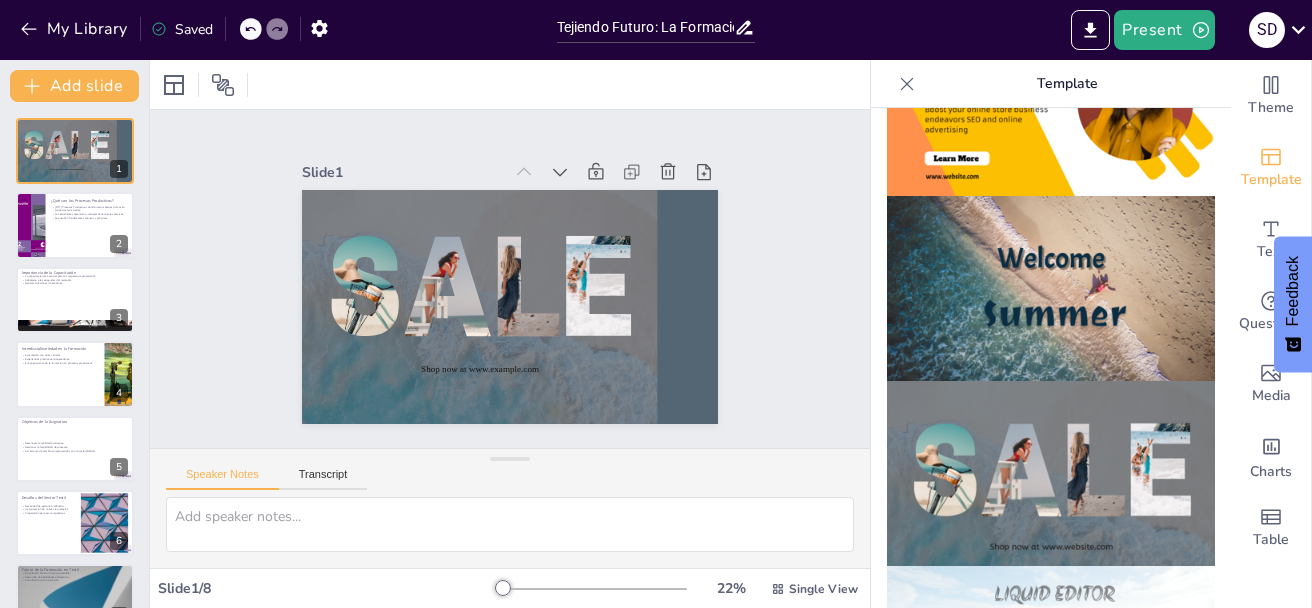 click at bounding box center (1051, 288) 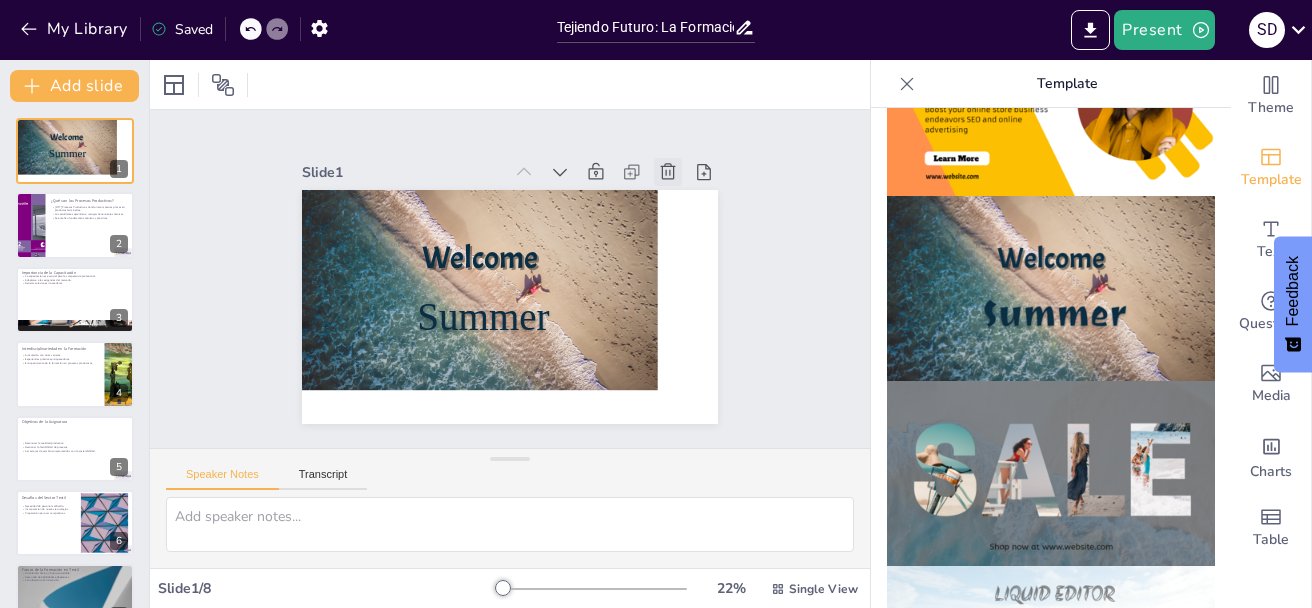 click 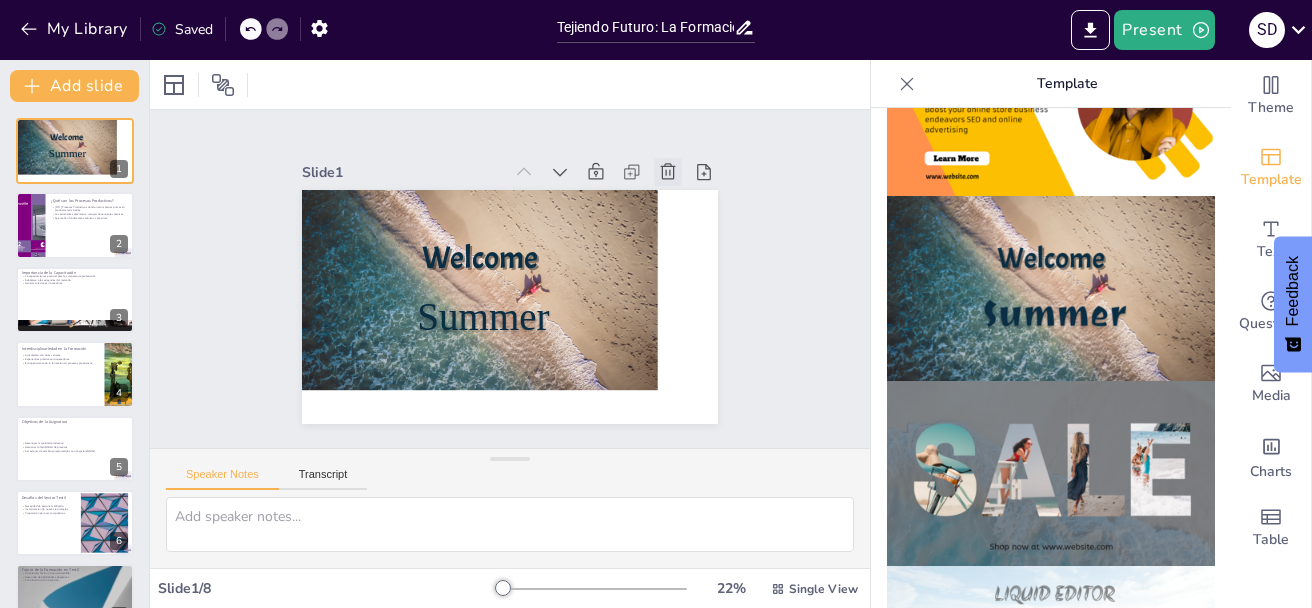 type on "La transformación de materias primas en productos terminados es crucial en la industria textil. Este proceso incluye varias etapas, desde la elección de los materiales hasta la producción final. En el ISFT Nº 151, los estudiantes aprenden a manejar estas etapas con herramientas técnicas adecuadas.
La capacitación en el uso de herramientas técnicas es fundamental para la formación de los estudiantes. Les permite adquirir habilidades prácticas que son esenciales en el ámbito laboral, especialmente en la industria textil, donde la precisión y la eficiencia son clave.
Comprender los fundamentos teóricos y prácticos de los procesos productivos es esencial para que los estudiantes puedan aplicar sus conocimientos de manera efectiva. Esto les proporciona una base sólida para enfrentar los desafíos del sector textil." 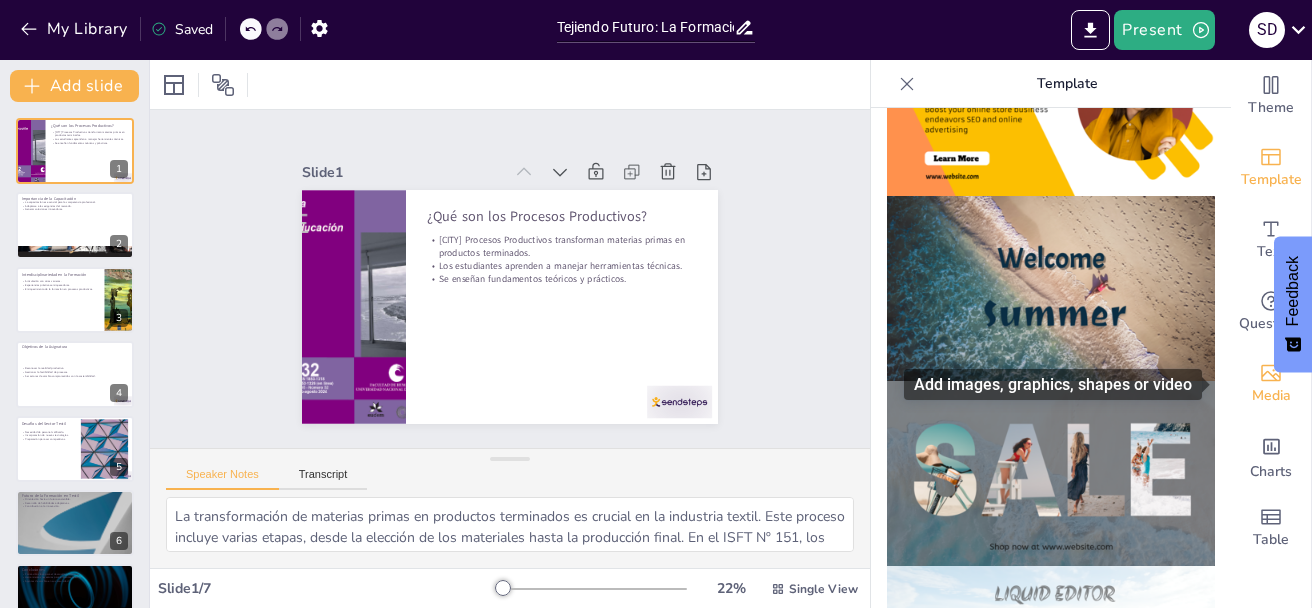 click 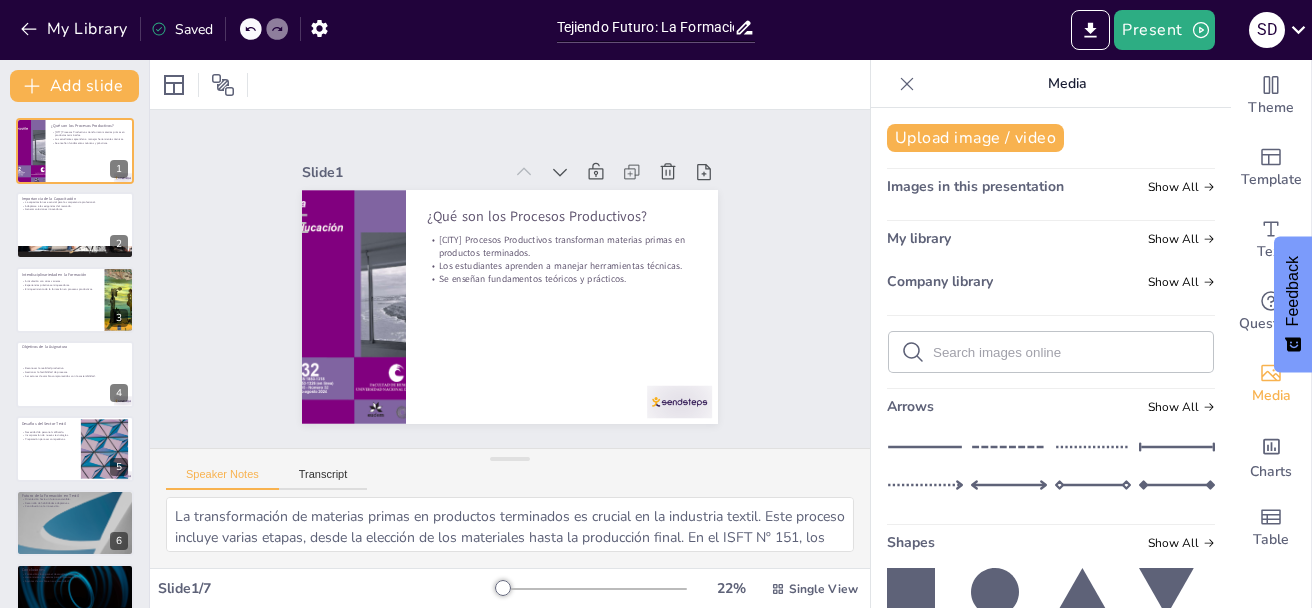 click on "My library Show All" at bounding box center (1051, 242) 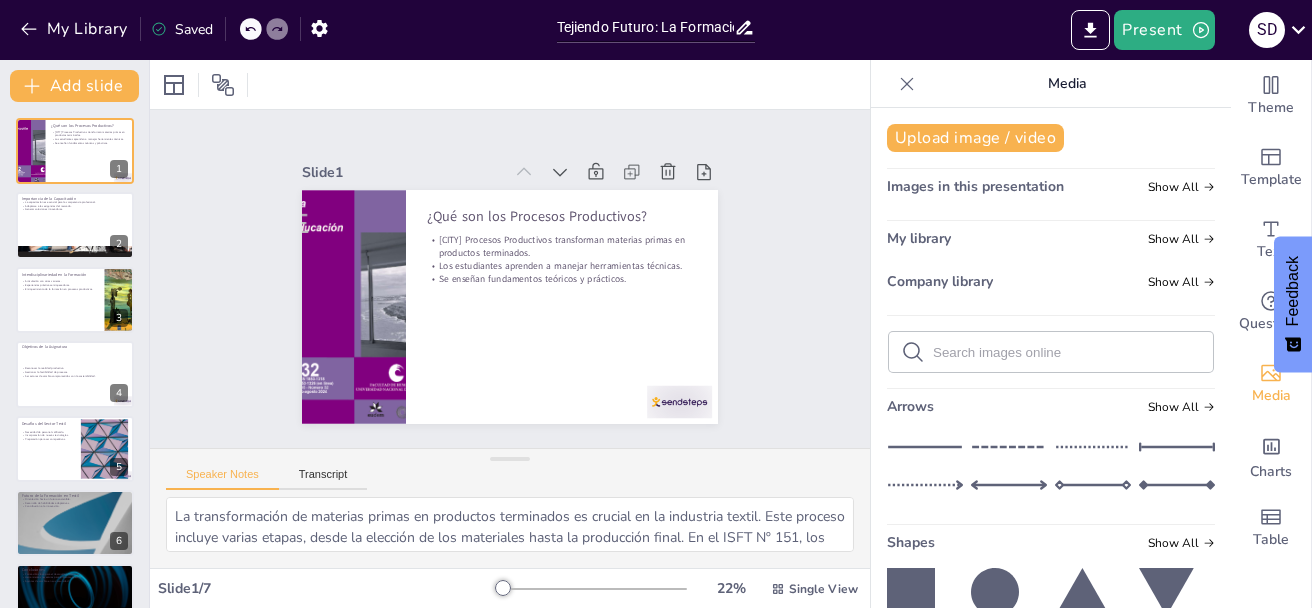 drag, startPoint x: 948, startPoint y: 240, endPoint x: 1077, endPoint y: 239, distance: 129.00388 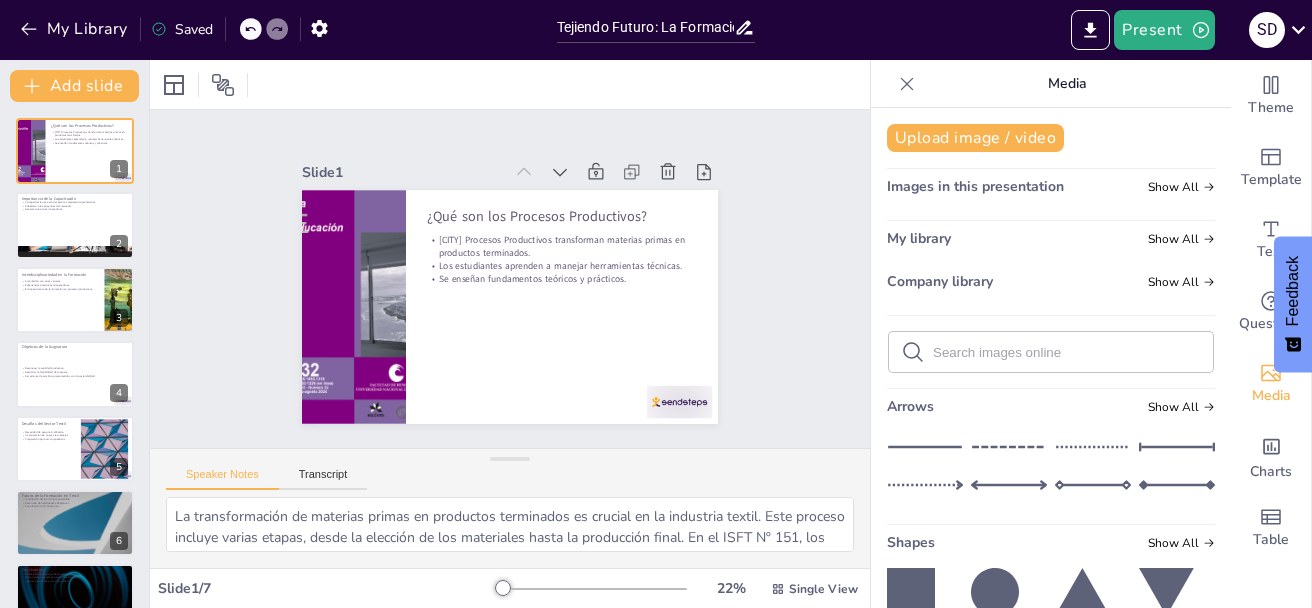 click on "My library Show All" at bounding box center (1051, 242) 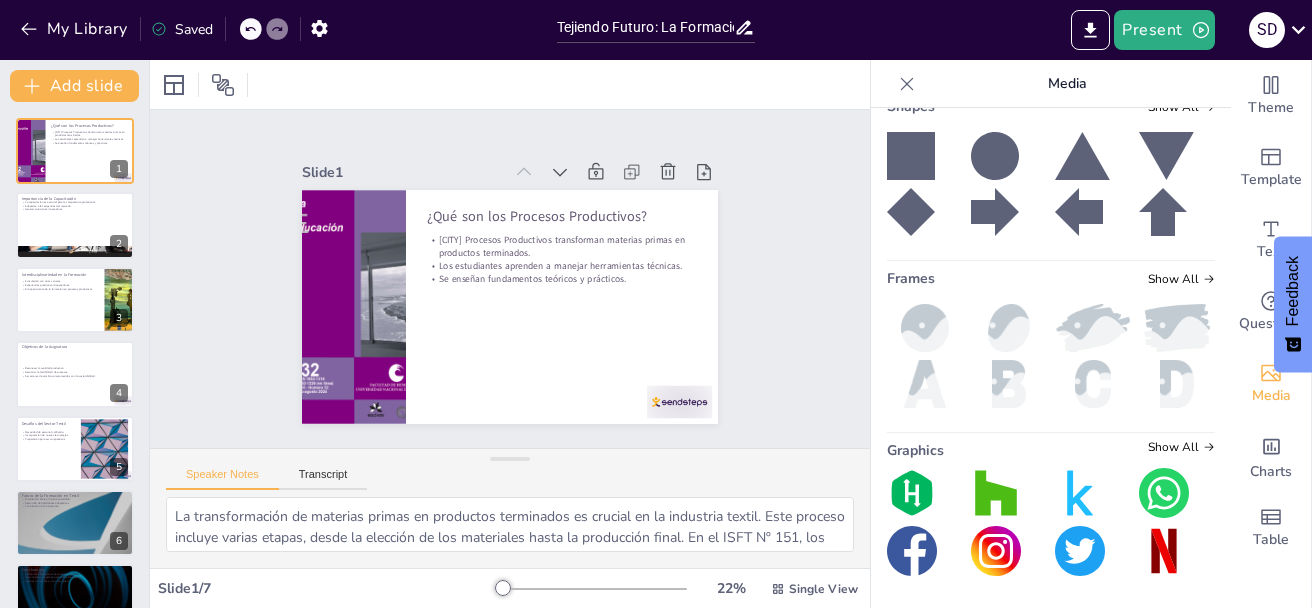 scroll, scrollTop: 0, scrollLeft: 0, axis: both 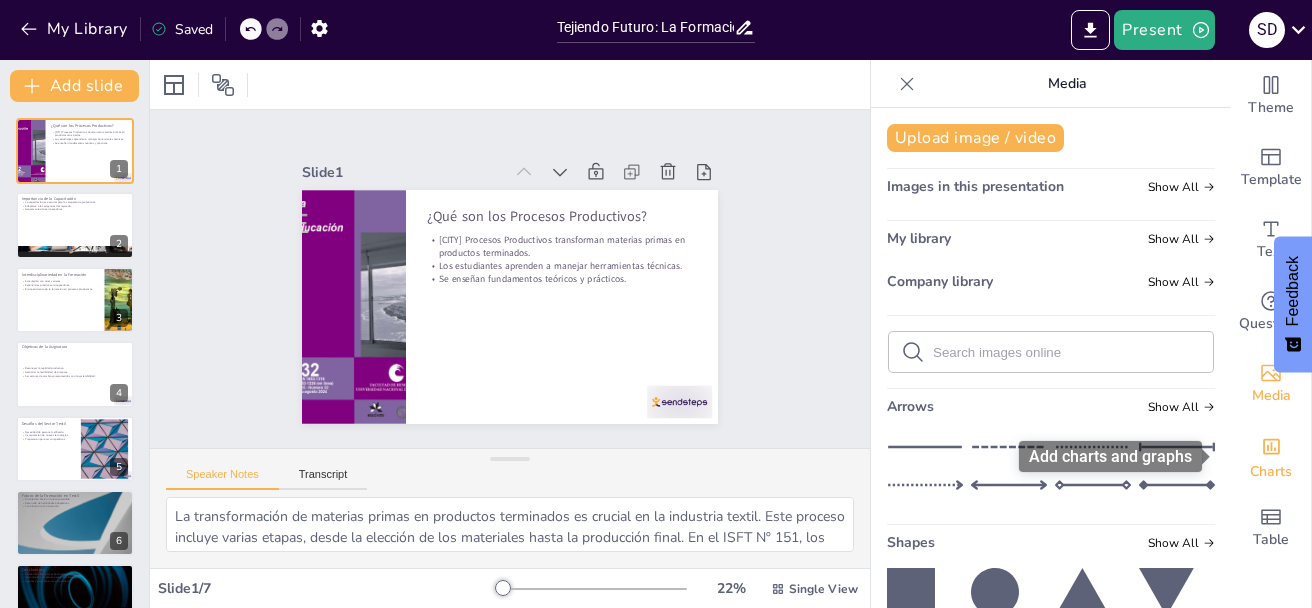 click 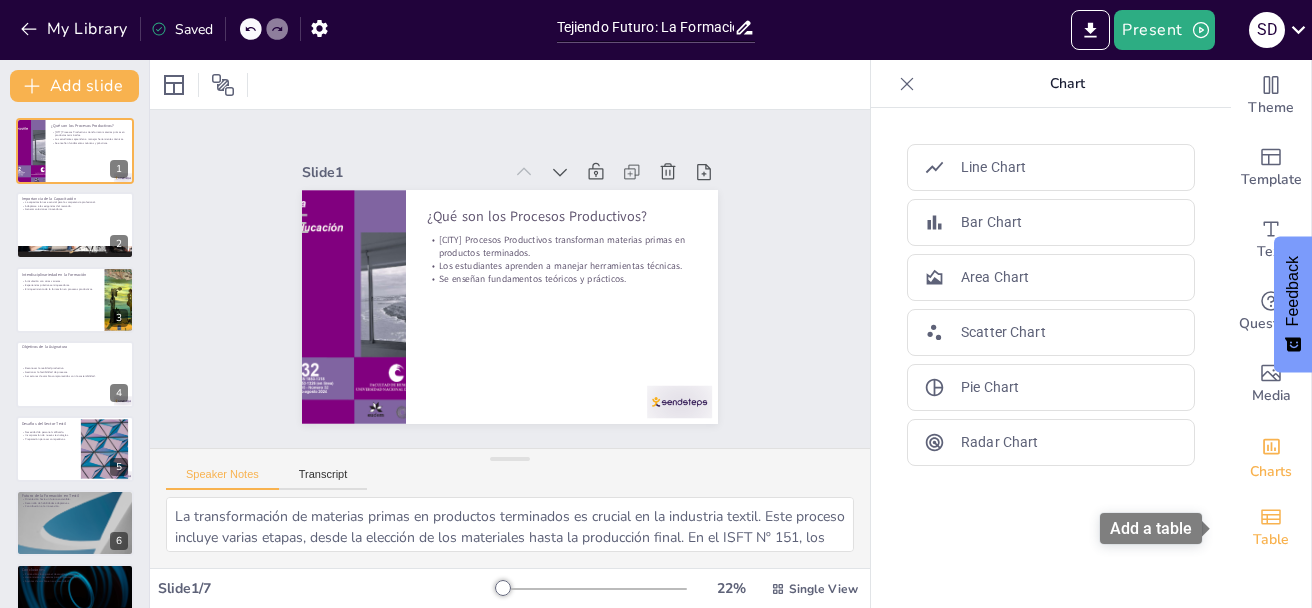 click 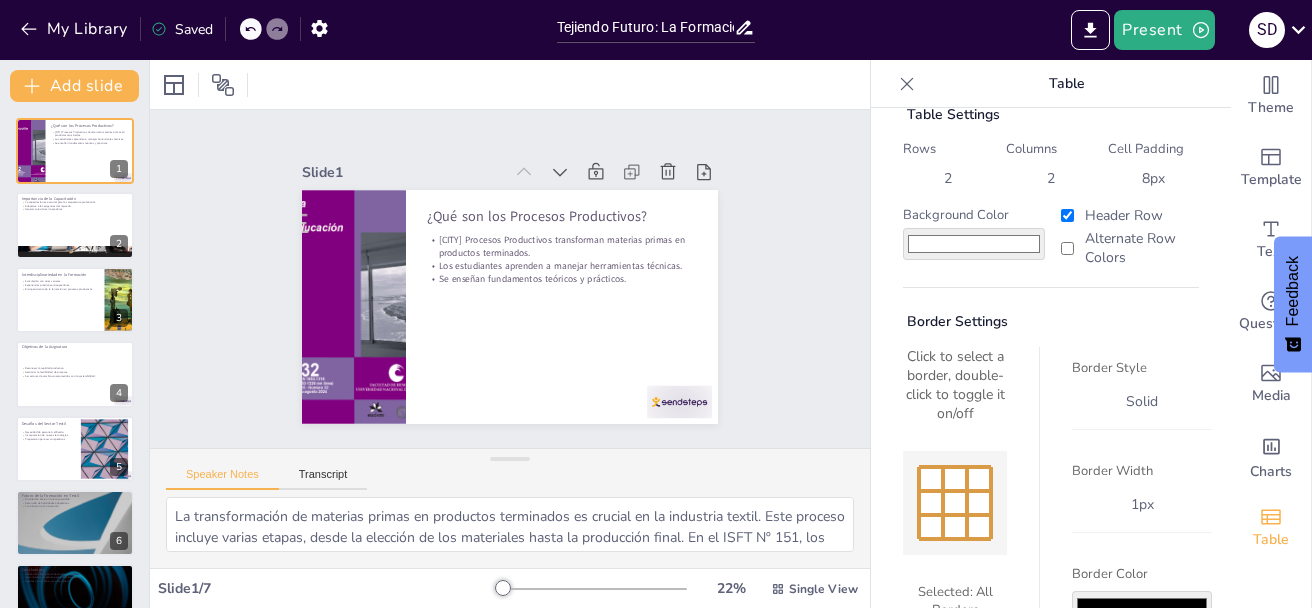 scroll, scrollTop: 0, scrollLeft: 0, axis: both 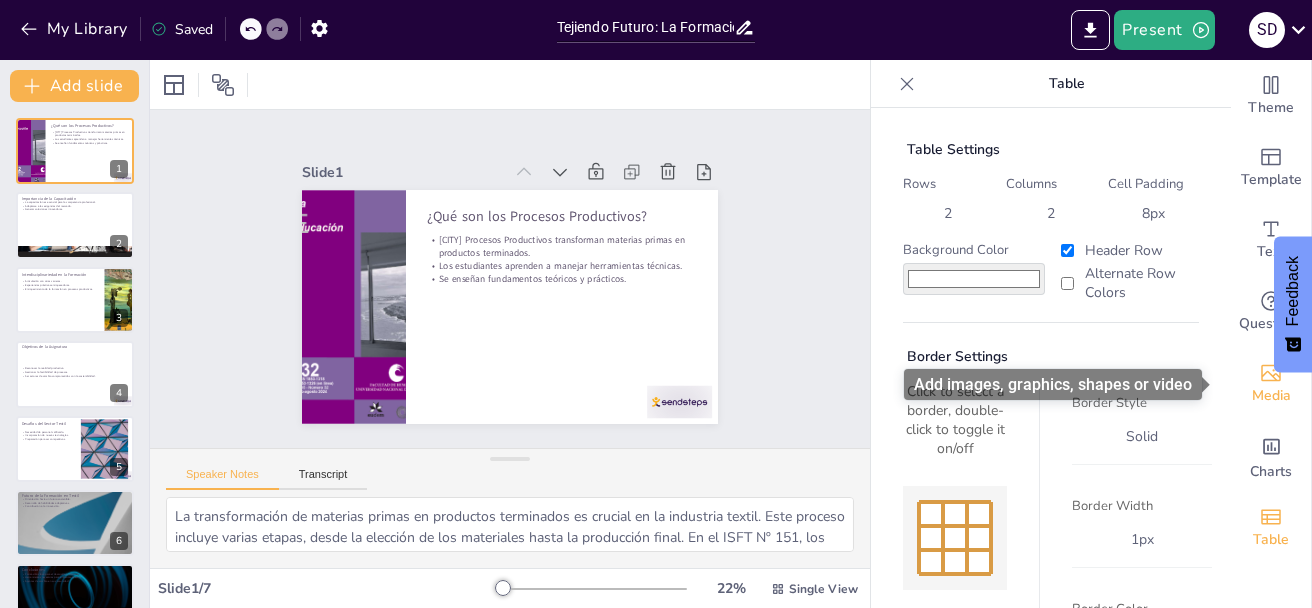 click on "Media" at bounding box center (1271, 384) 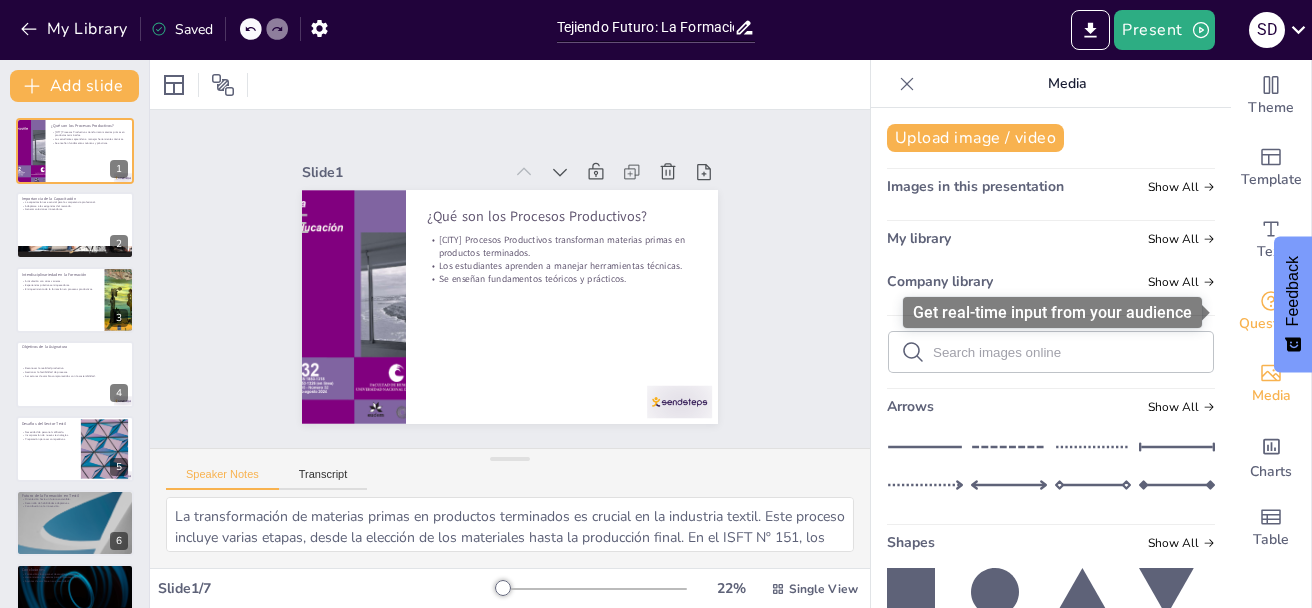 click on "Questions" at bounding box center [1271, 324] 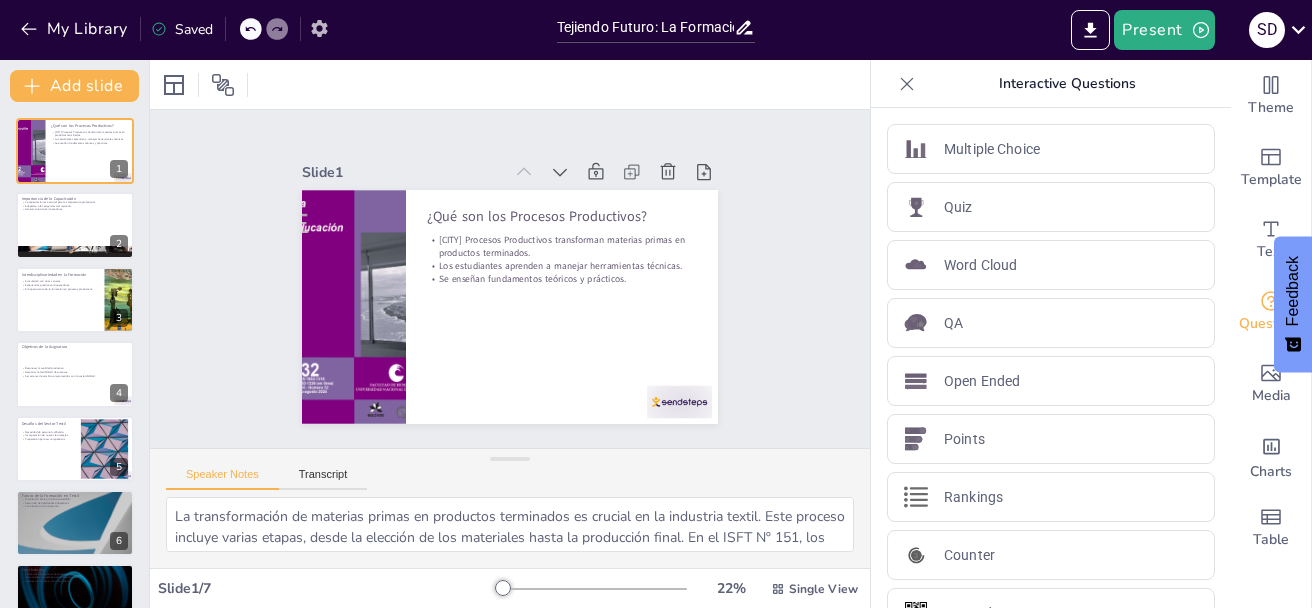 click 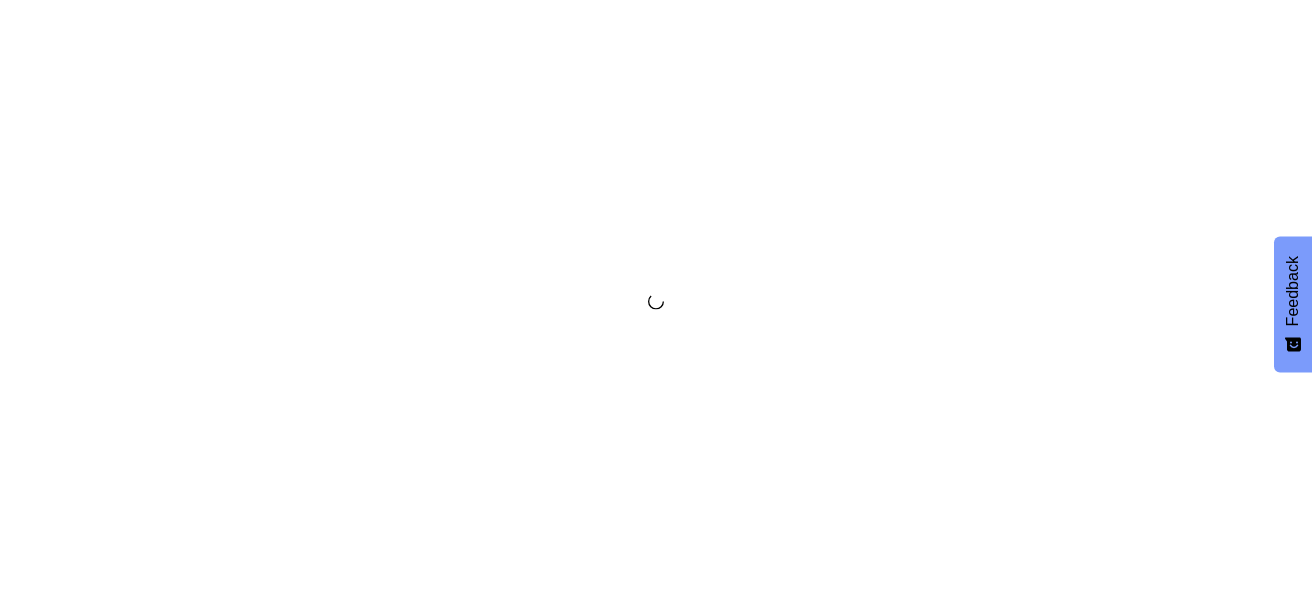 scroll, scrollTop: 0, scrollLeft: 0, axis: both 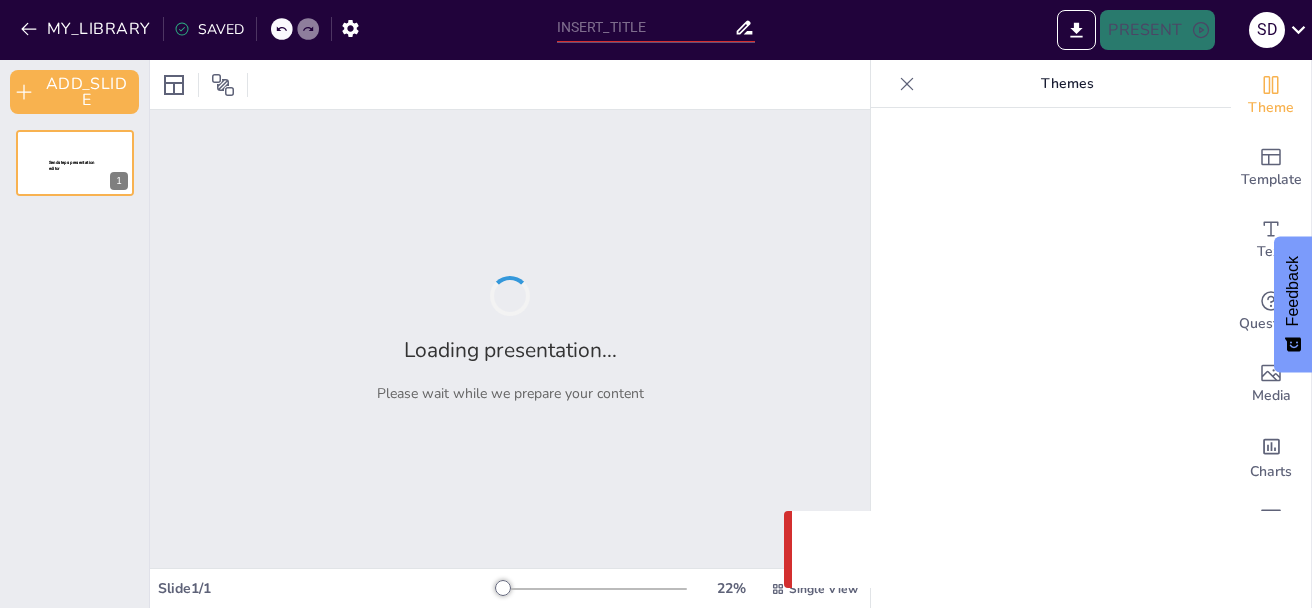 type on "Tejiendo Futuro: La Formación en Procesos Productivos en el ISFT Nº 151" 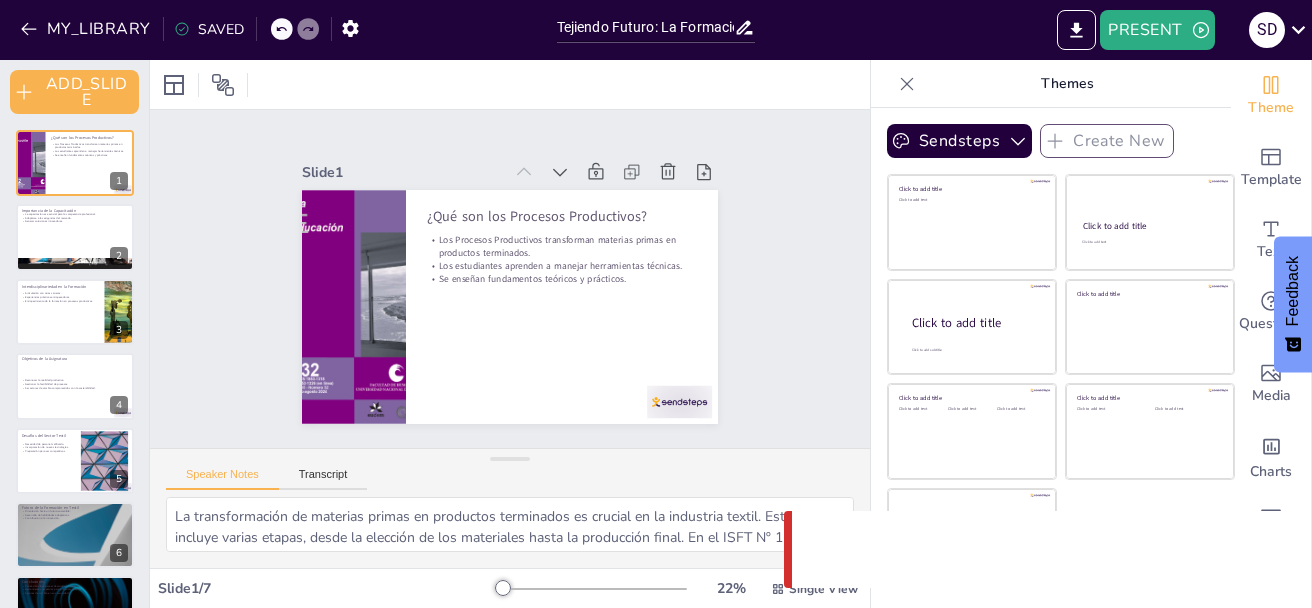 scroll, scrollTop: 0, scrollLeft: 0, axis: both 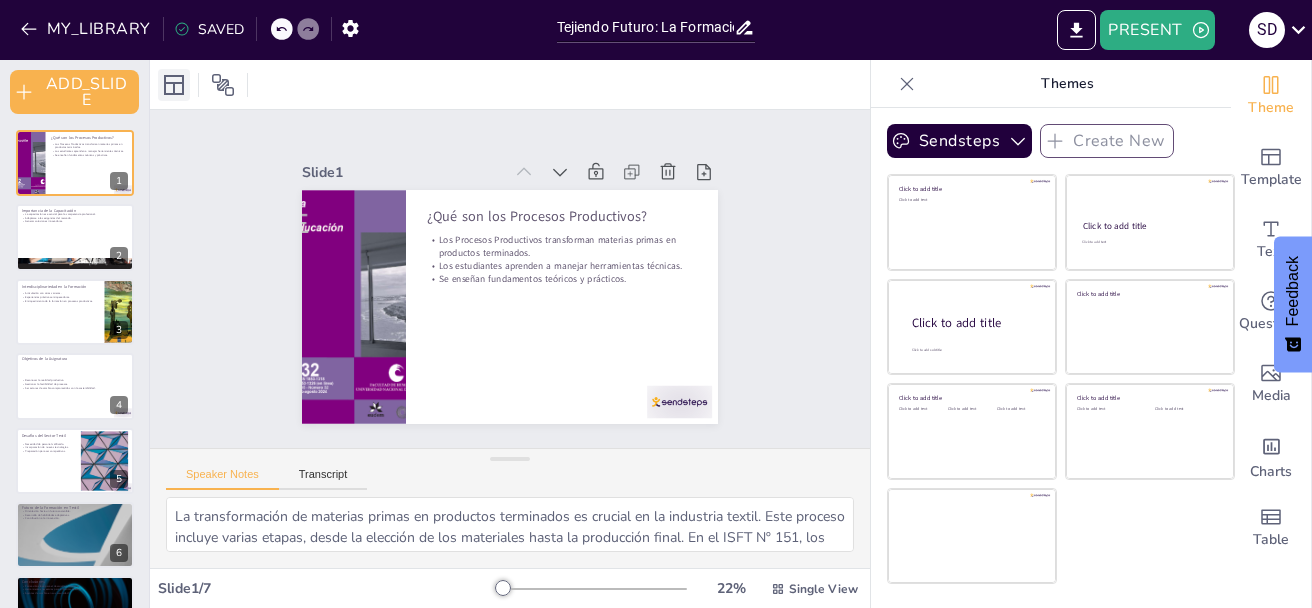 click 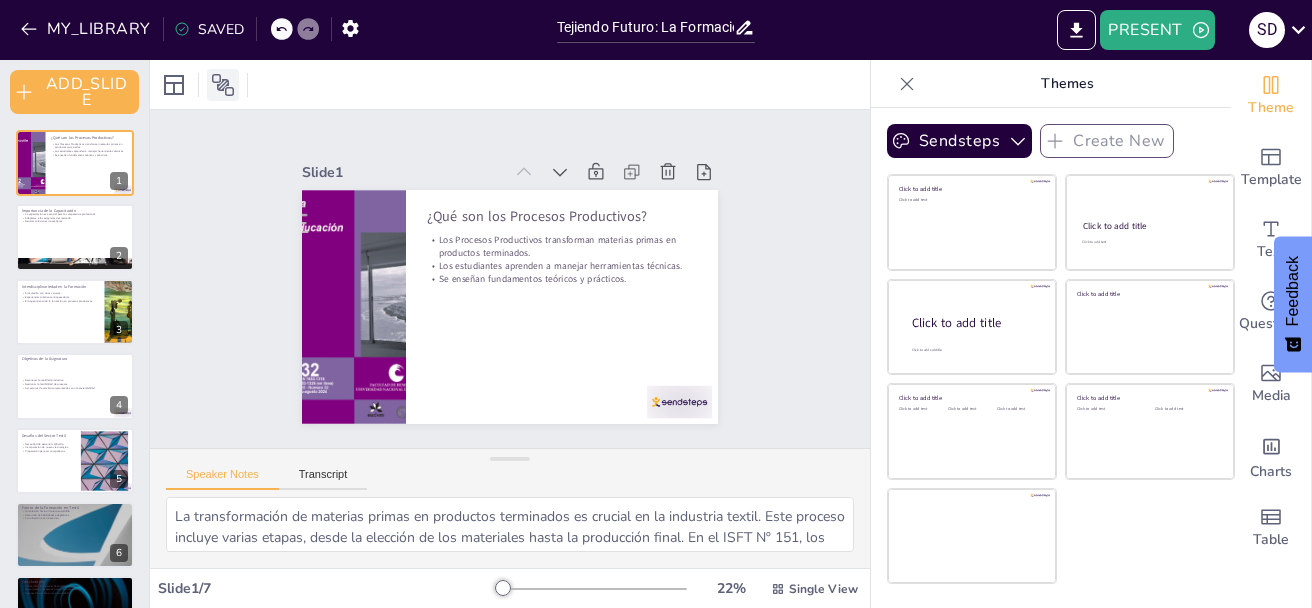 click 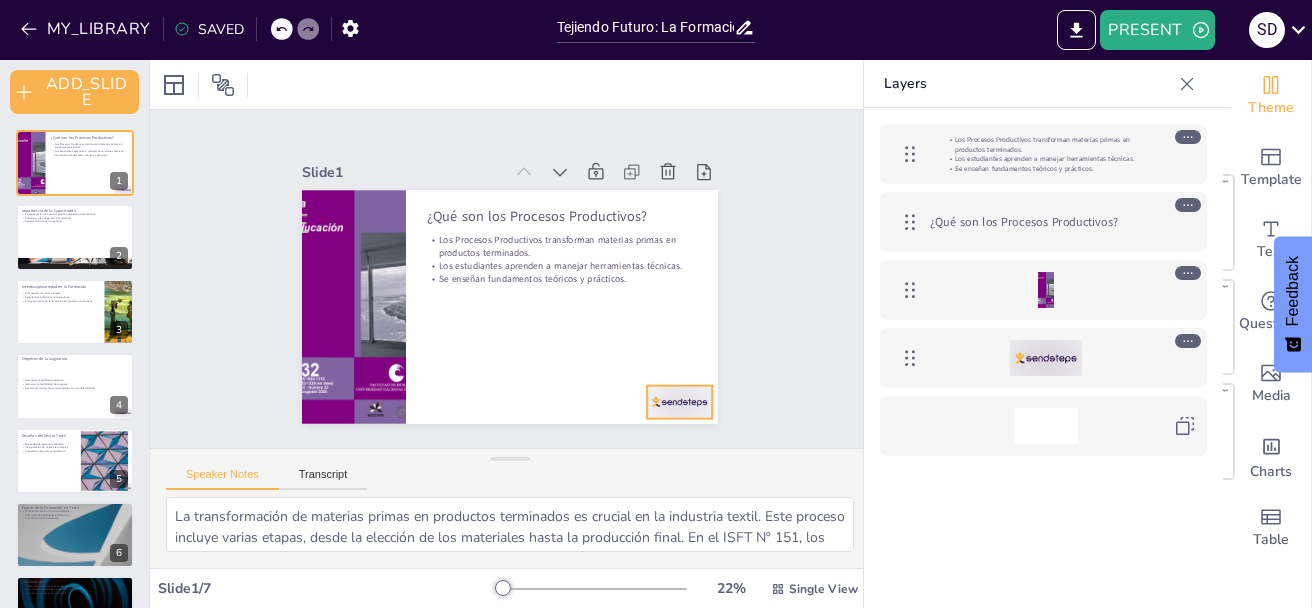 click at bounding box center (1046, 358) 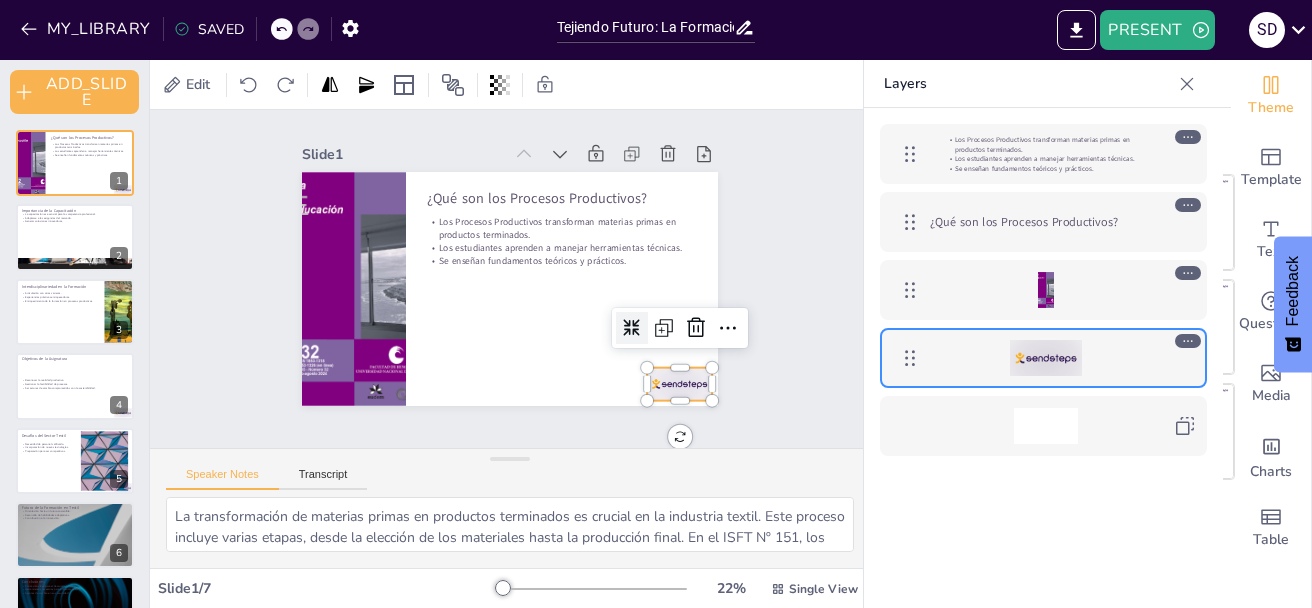 scroll, scrollTop: 0, scrollLeft: 0, axis: both 